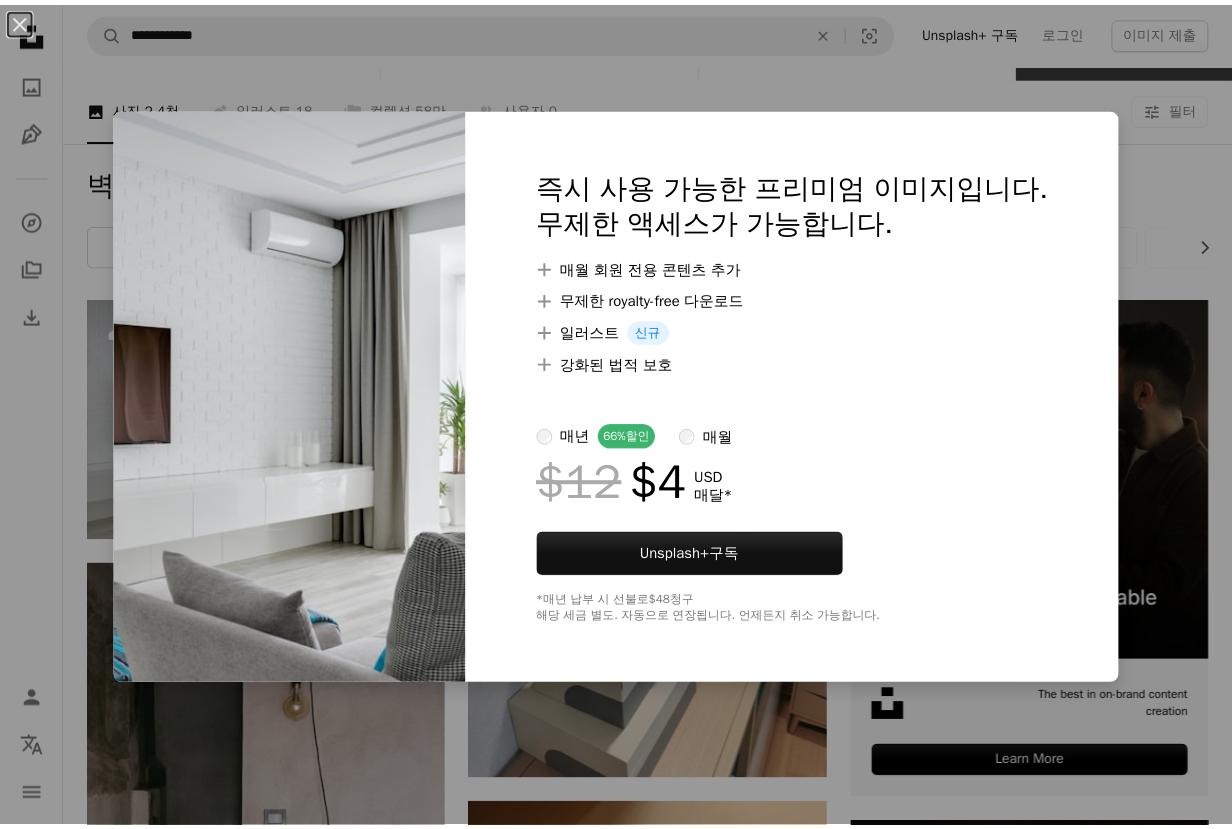 scroll, scrollTop: 0, scrollLeft: 0, axis: both 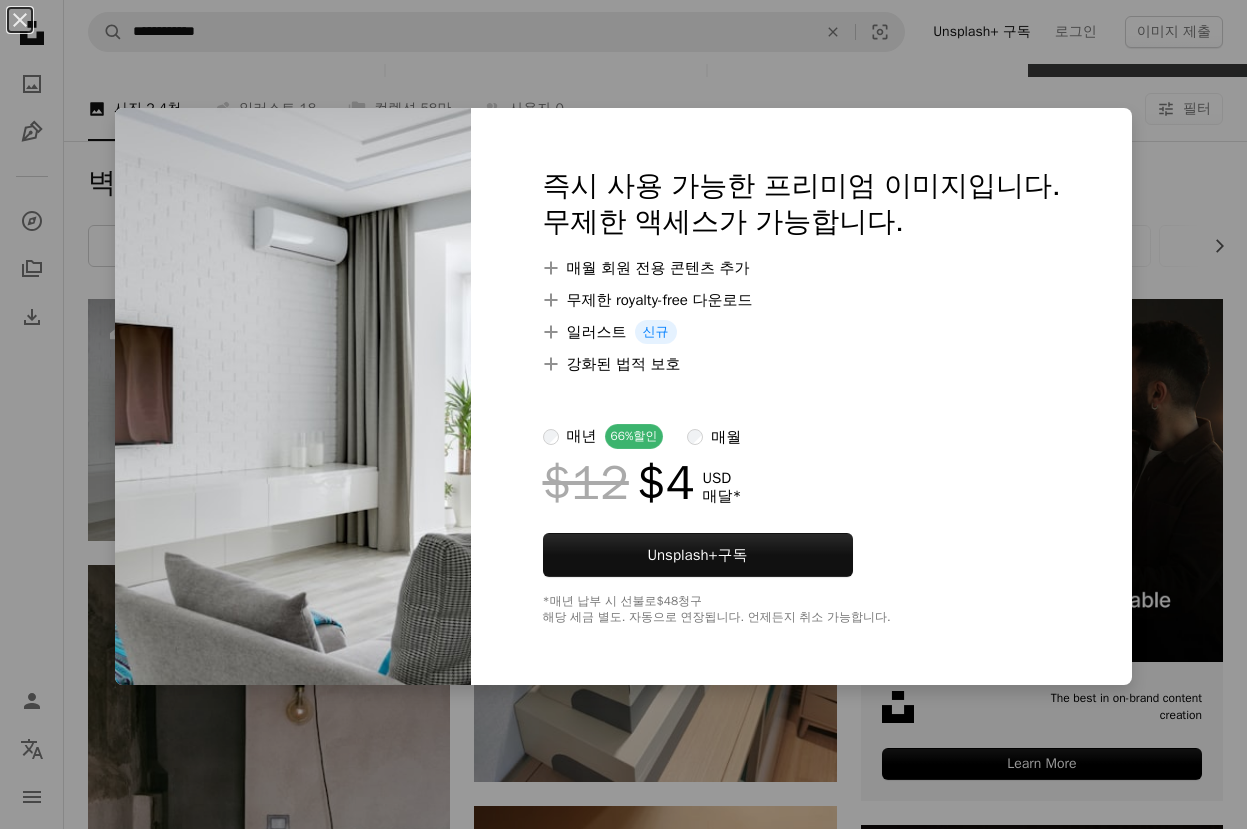 click on "An X shape 즉시 사용 가능한 프리미엄 이미지입니다. 무제한 액세스가 가능합니다. A plus sign 매월 회원 전용 콘텐츠 추가 A plus sign 무제한 royalty-free 다운로드 A plus sign 일러스트  신규 A plus sign 강화된 법적 보호 매년 66%  할인 매월 $12   $4 USD 매달 * Unsplash+  구독 *매년 납부 시 선불로  $48  청구 해당 세금 별도. 자동으로 연장됩니다. 언제든지 취소 가능합니다." at bounding box center (623, 414) 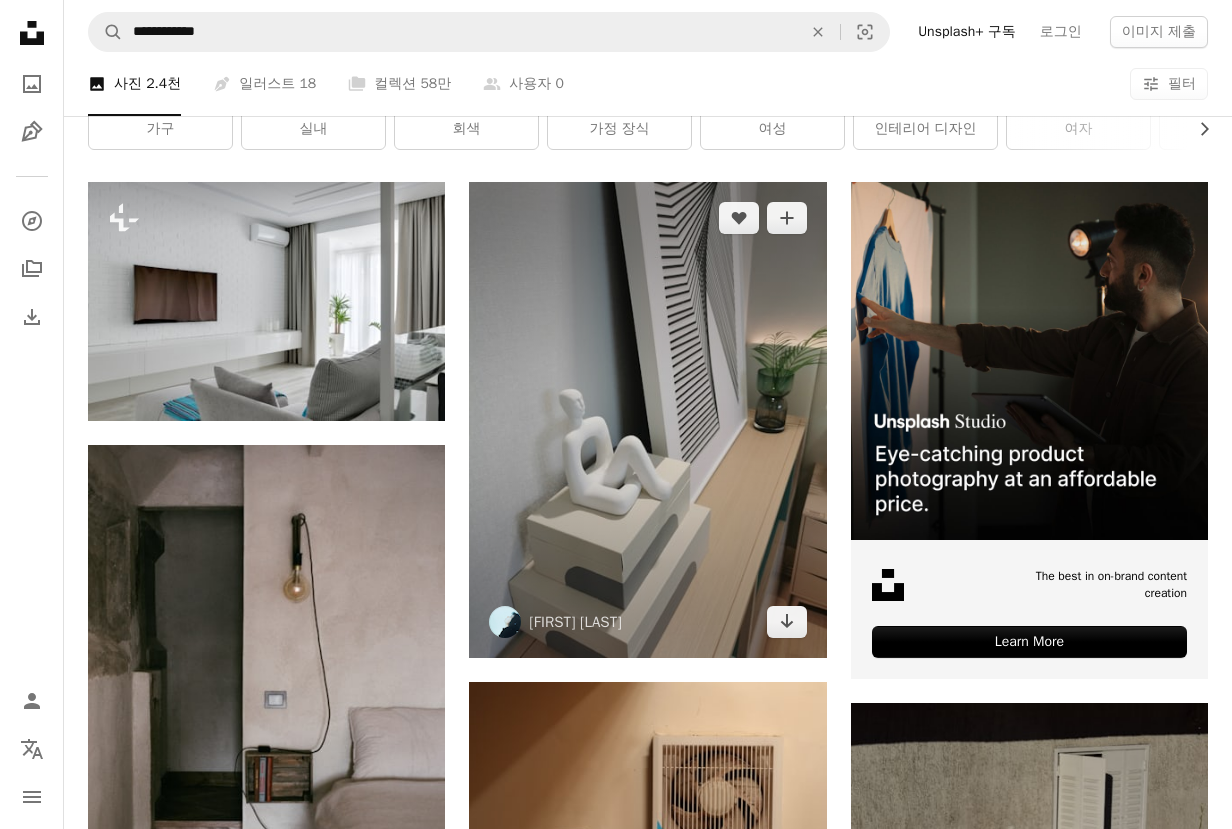 scroll, scrollTop: 300, scrollLeft: 0, axis: vertical 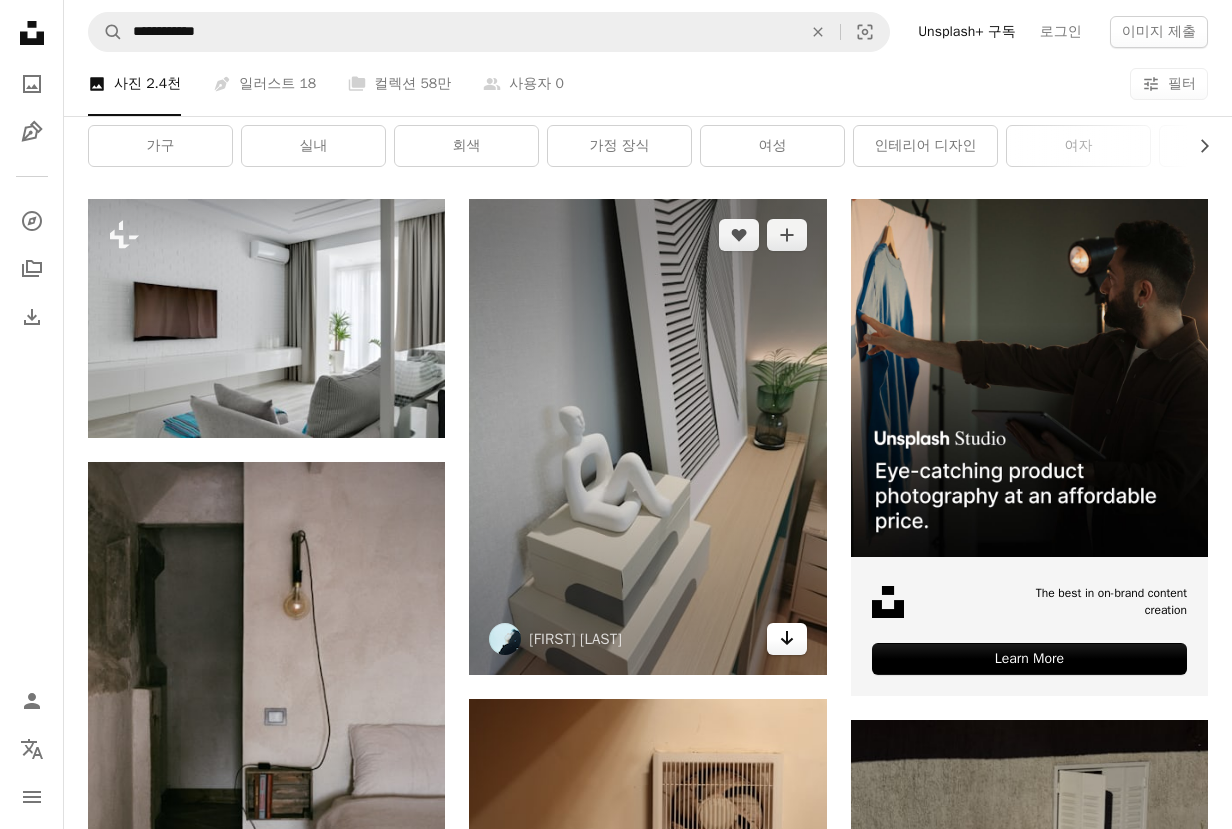 click 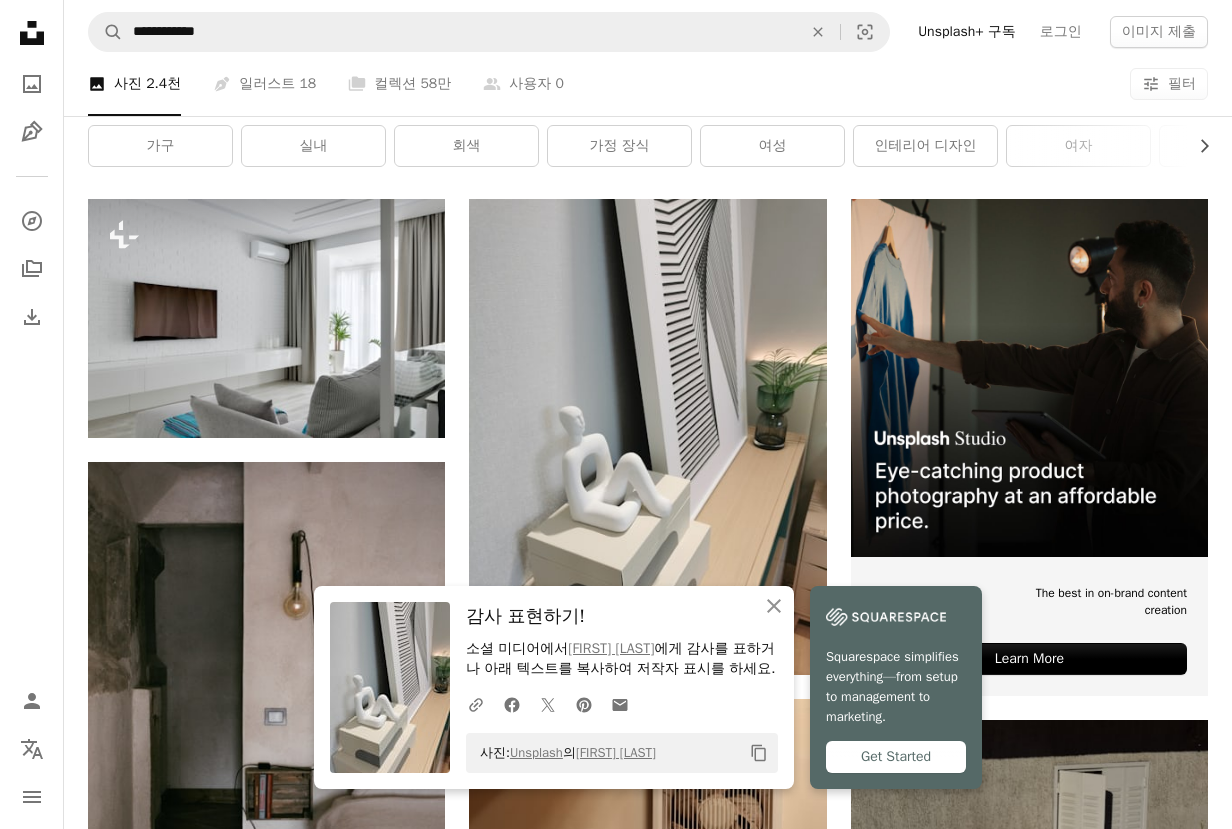 click on "Plus sign for Unsplash+ A heart A plus sign Yevhenii Deshko Unsplash+ 용 A lock 다운로드 A heart A plus sign helēna rause stibe 고용 가능 A checkmark inside of a circle Arrow pointing down Plus sign for Unsplash+ A heart A plus sign Getty Images Unsplash+ 용 A lock 다운로드 A heart A plus sign Bansah Photography 고용 가능 A checkmark inside of a circle Arrow pointing down A heart A plus sign Simona Sergi 고용 가능 A checkmark inside of a circle Arrow pointing down A heart A plus sign - Kenny Arrow pointing down A heart A plus sign DACHENGZI LIANG Arrow pointing down A heart A plus sign Zaky Sigit Arrow pointing down A heart A plus sign Sable Flow Arrow pointing down A heart A plus sign Peter Zhang Arrow pointing down A heart A plus sign Sable Flow Arrow pointing down Plus sign for Unsplash+ A heart A plus sign Getty Images Unsplash+ 용 A lock 다운로드 A heart A plus sign Olivier Amyot 고용 가능 A checkmark inside of a circle Arrow pointing down Learn More A heart A plus sign" at bounding box center [648, 1698] 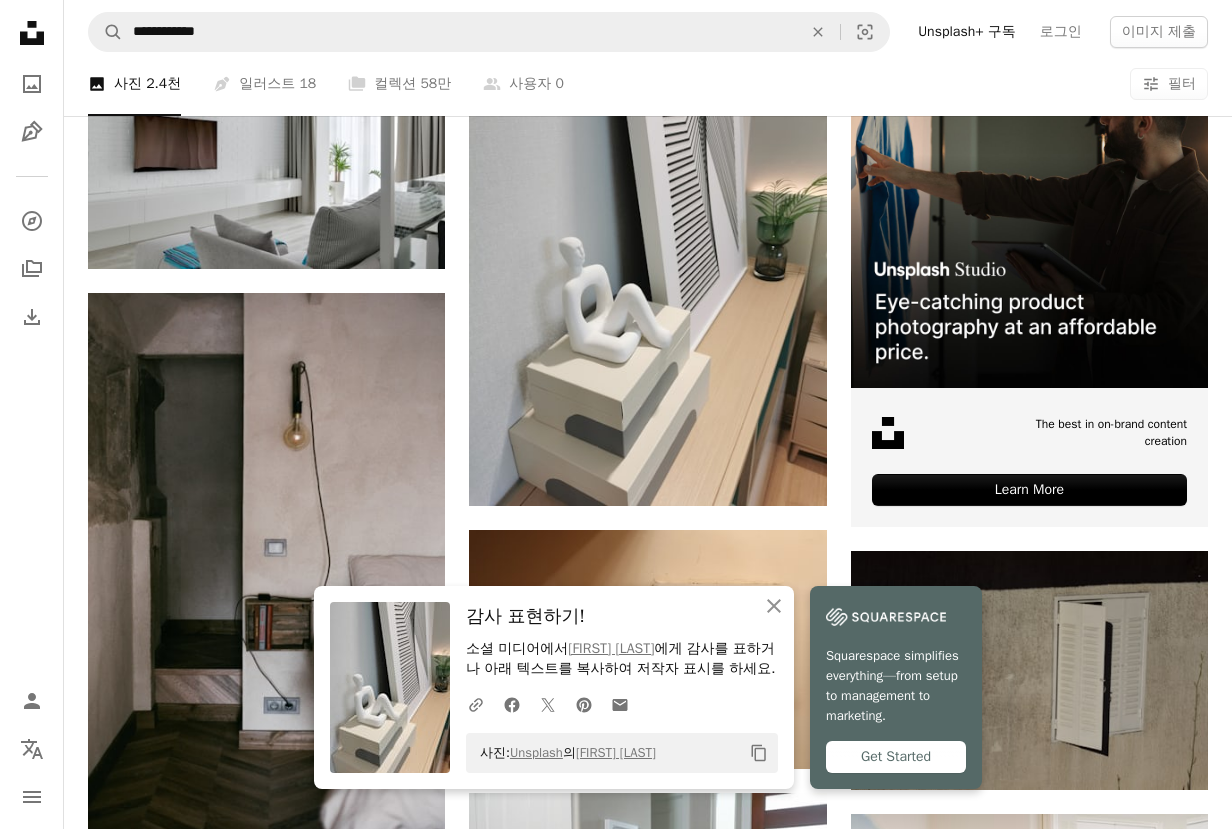 scroll, scrollTop: 500, scrollLeft: 0, axis: vertical 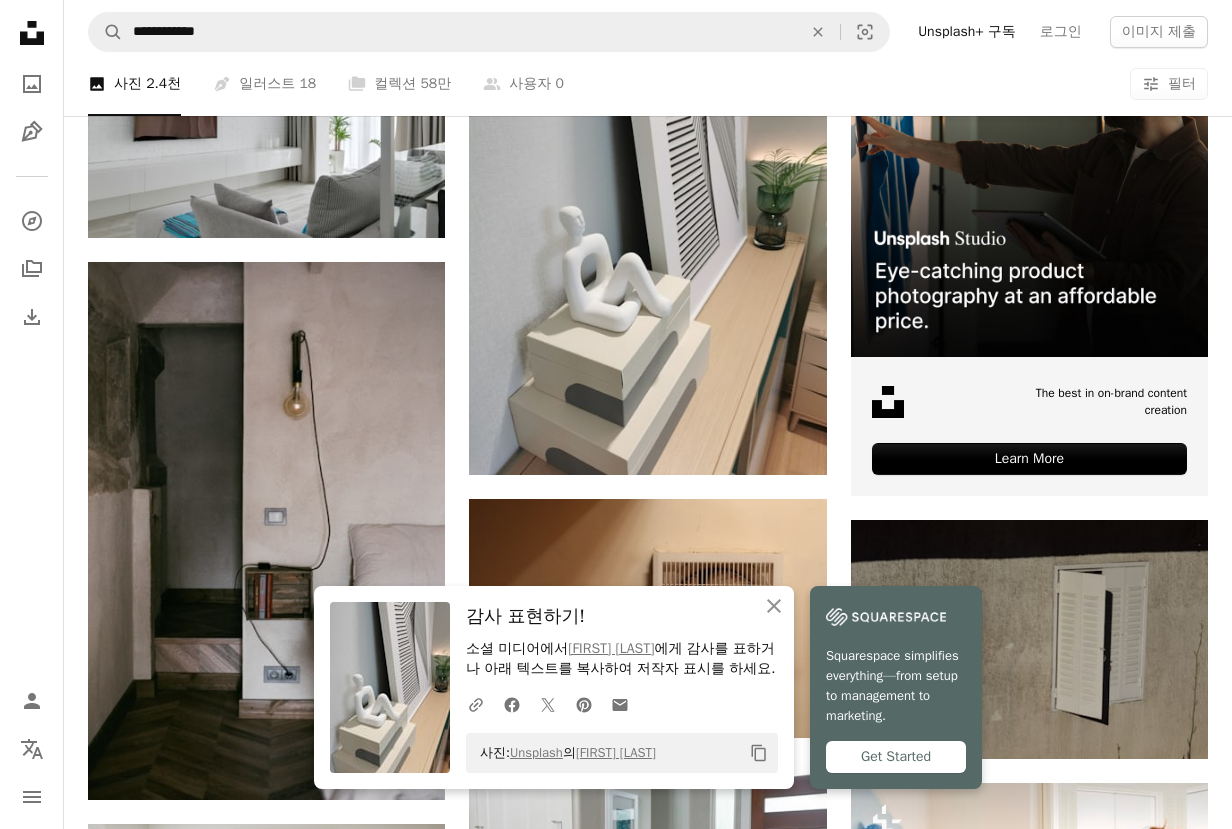 click on "Plus sign for Unsplash+ A heart A plus sign Yevhenii Deshko Unsplash+ 용 A lock 다운로드 A heart A plus sign helēna rause stibe 고용 가능 A checkmark inside of a circle Arrow pointing down Plus sign for Unsplash+ A heart A plus sign Getty Images Unsplash+ 용 A lock 다운로드 A heart A plus sign Bansah Photography 고용 가능 A checkmark inside of a circle Arrow pointing down A heart A plus sign Simona Sergi 고용 가능 A checkmark inside of a circle Arrow pointing down A heart A plus sign - Kenny Arrow pointing down A heart A plus sign DACHENGZI LIANG Arrow pointing down A heart A plus sign Zaky Sigit Arrow pointing down A heart A plus sign Sable Flow Arrow pointing down A heart A plus sign Peter Zhang Arrow pointing down A heart A plus sign Sable Flow Arrow pointing down Plus sign for Unsplash+ A heart A plus sign Getty Images Unsplash+ 용 A lock 다운로드 A heart A plus sign Olivier Amyot 고용 가능 A checkmark inside of a circle Arrow pointing down Learn More A heart A plus sign" at bounding box center (648, 1498) 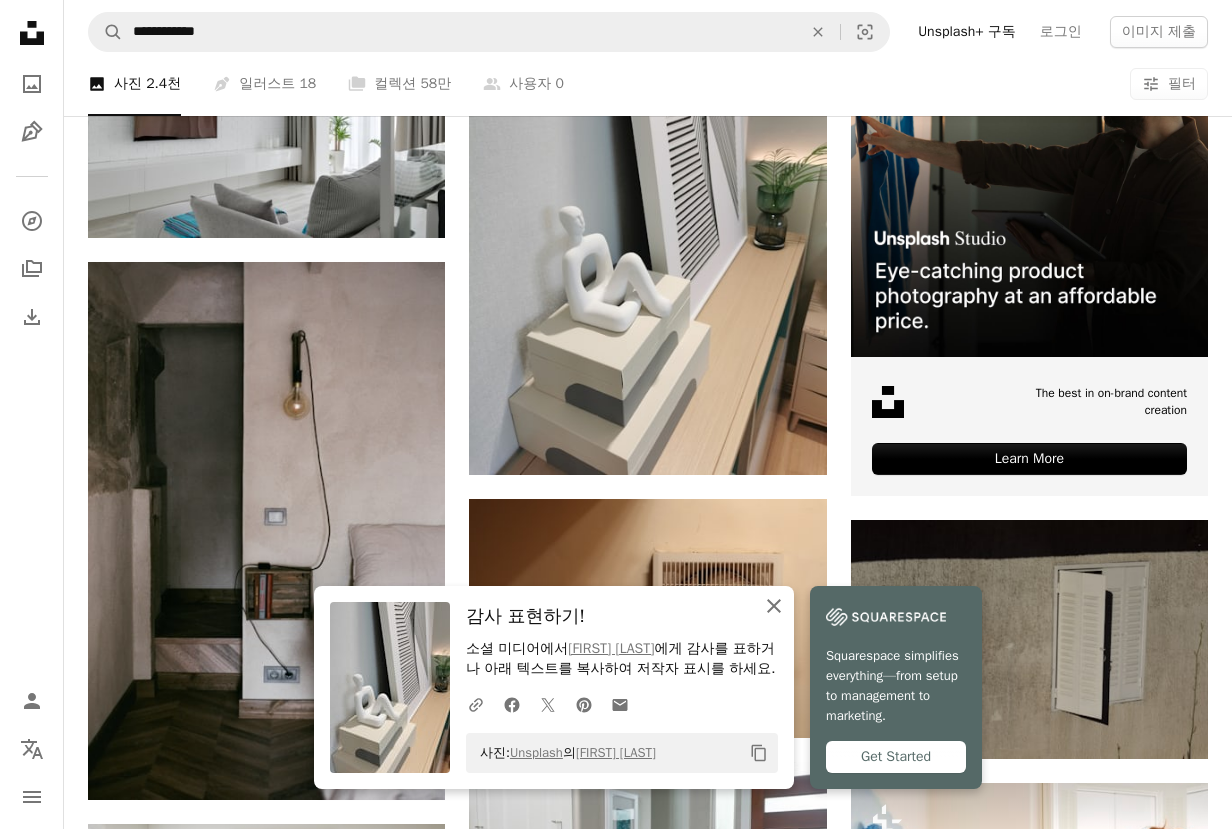 click on "An X shape" 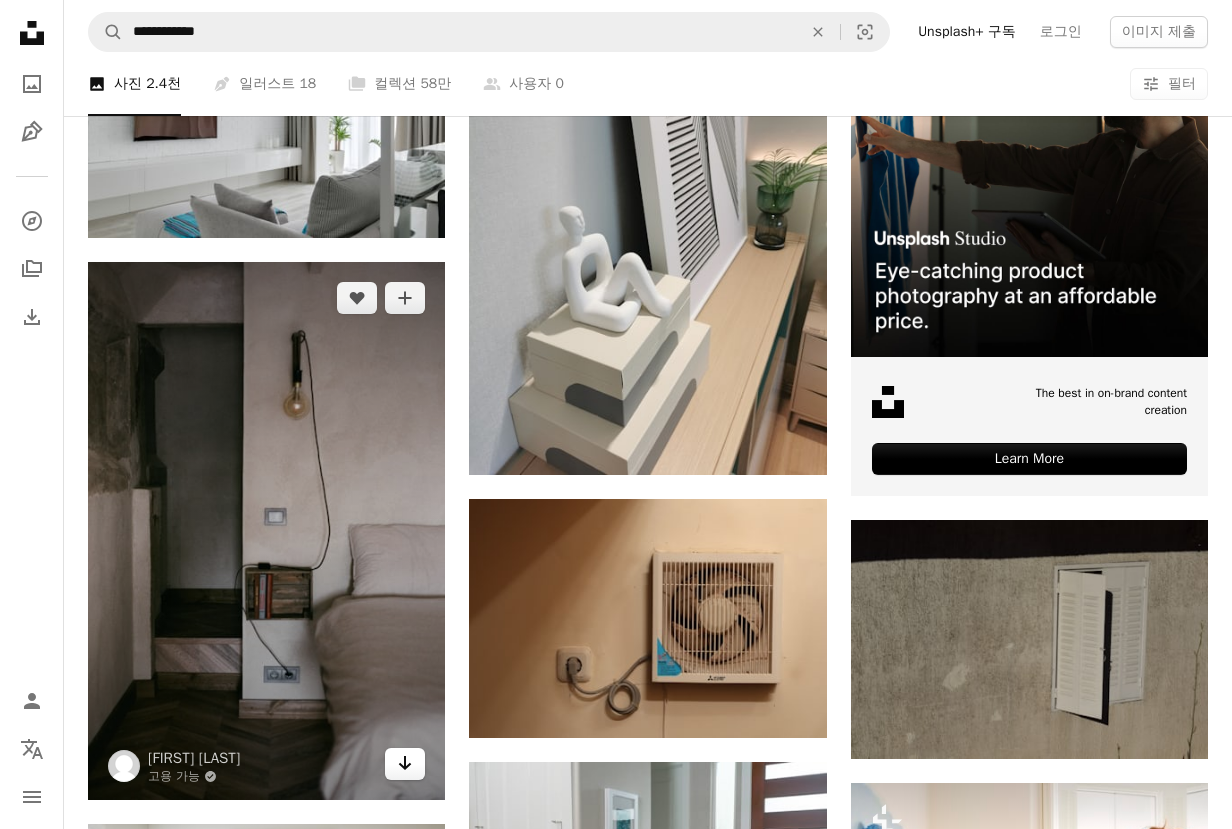 click on "Arrow pointing down" 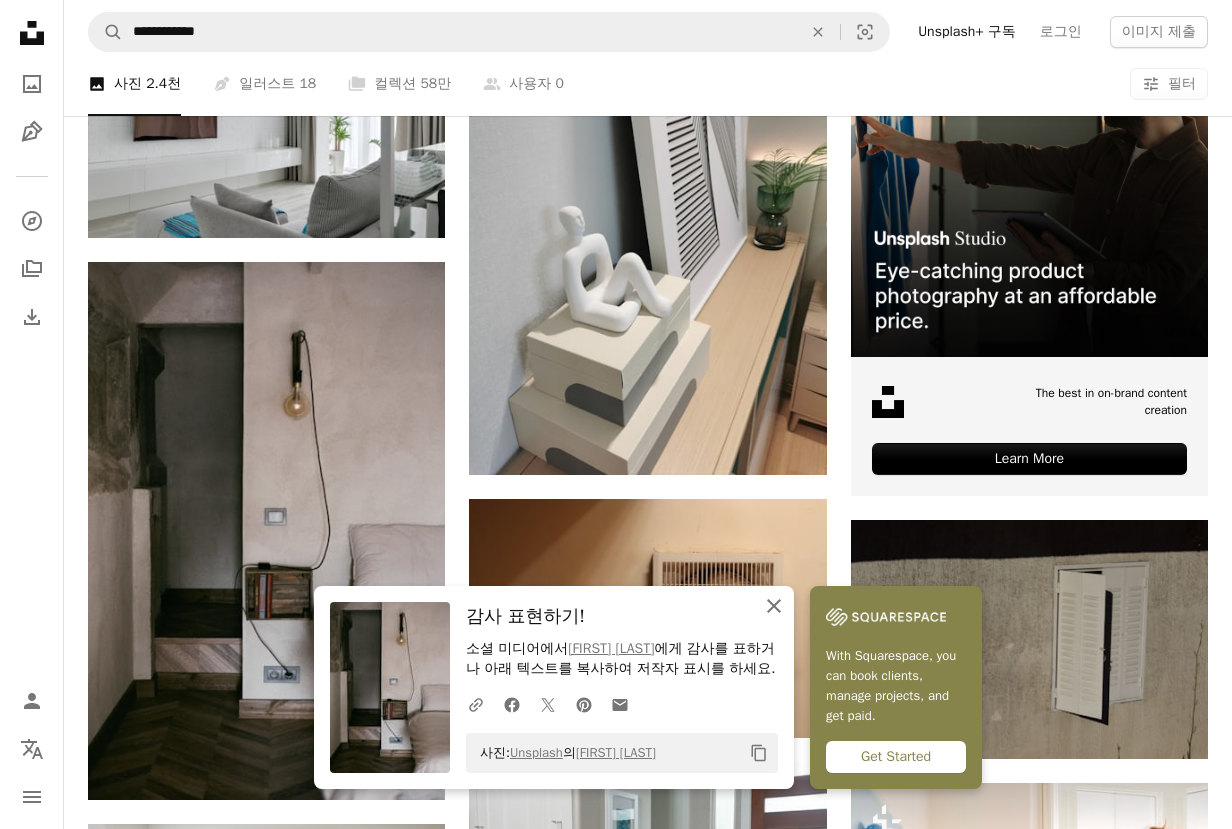 click 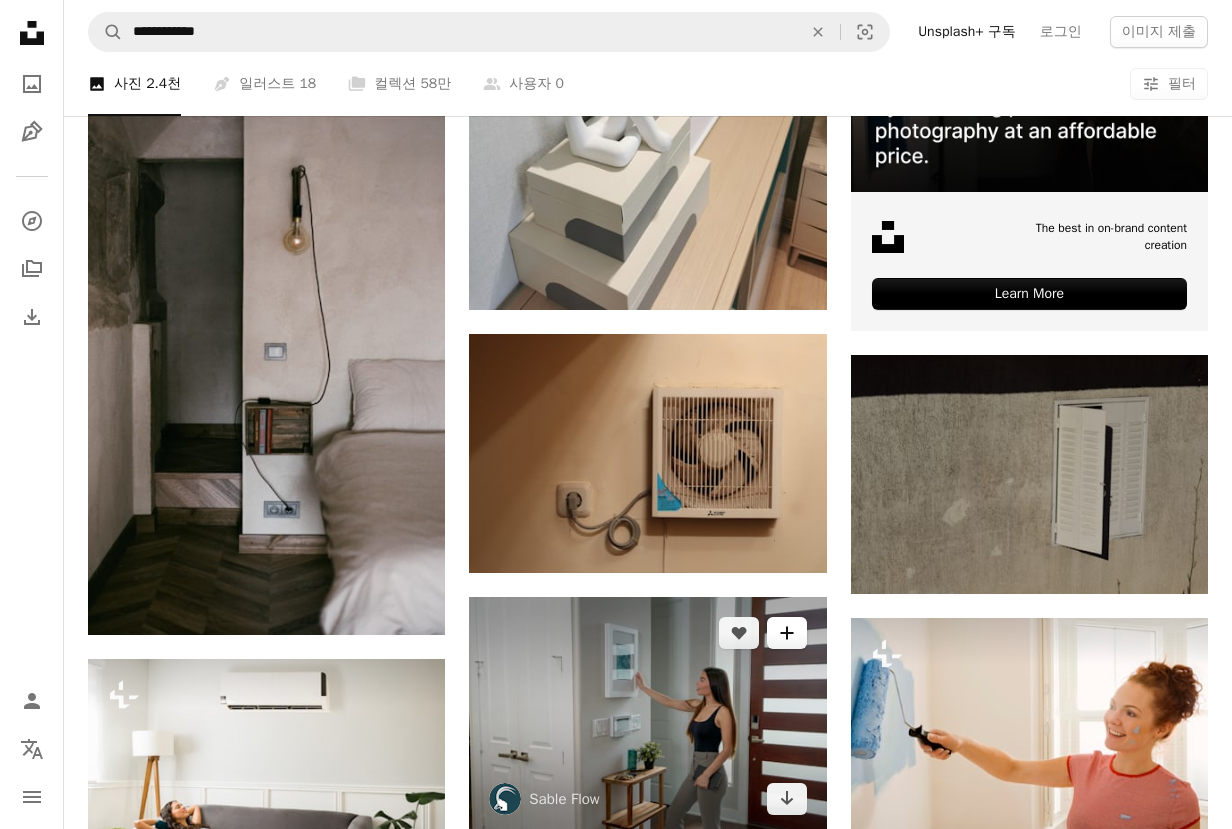 scroll, scrollTop: 700, scrollLeft: 0, axis: vertical 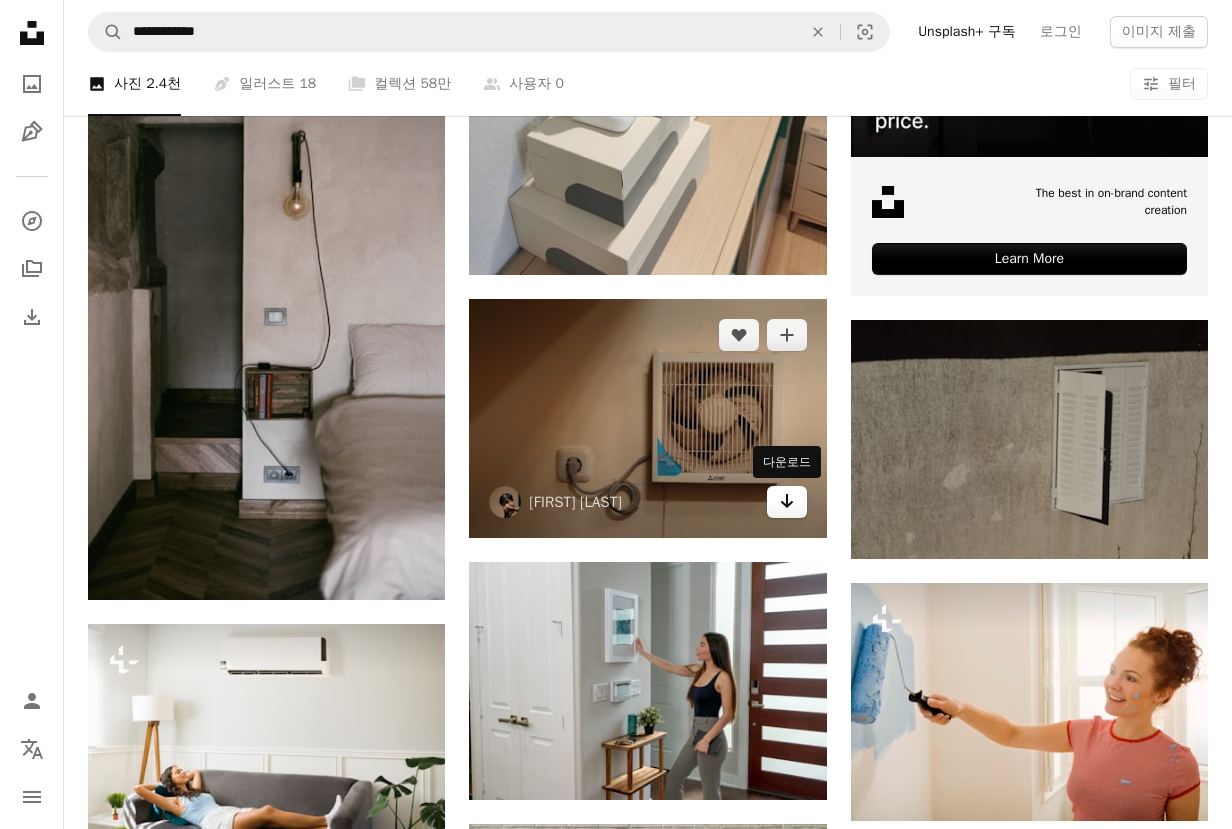 click 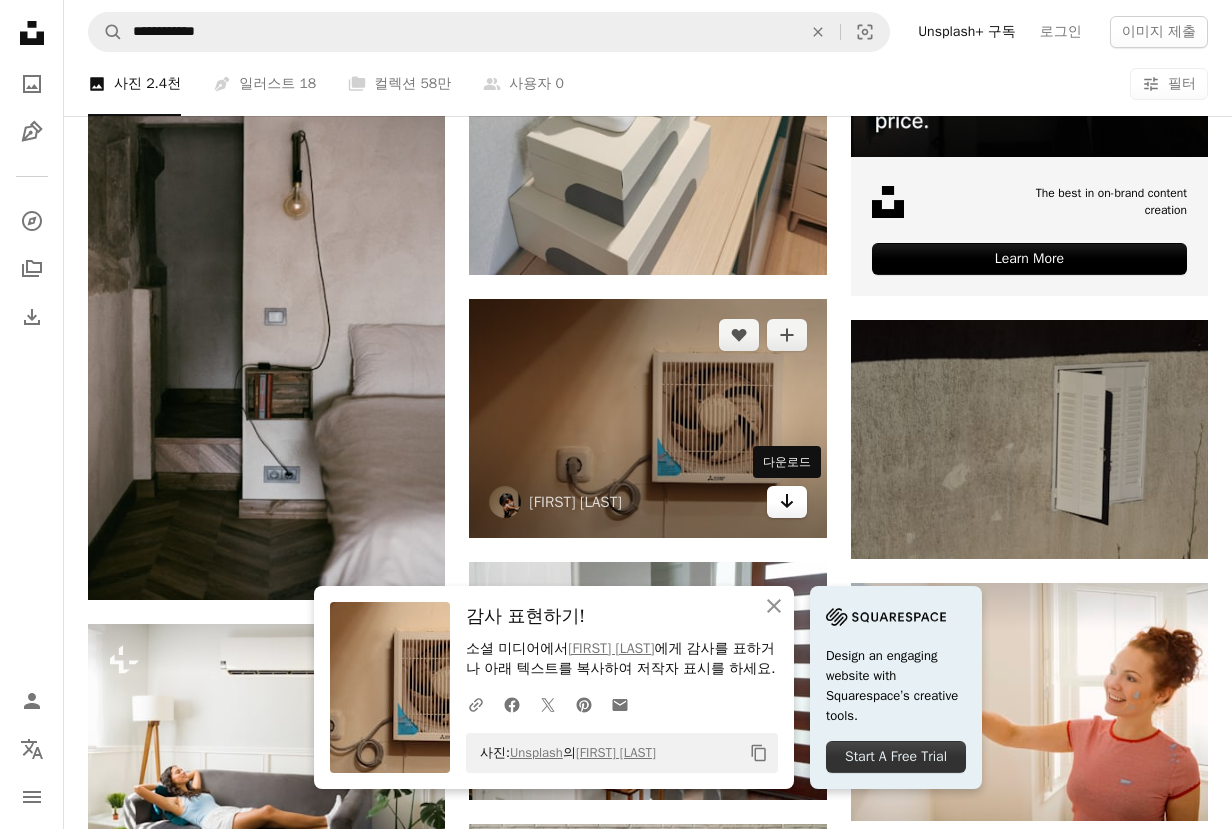 click on "Arrow pointing down" 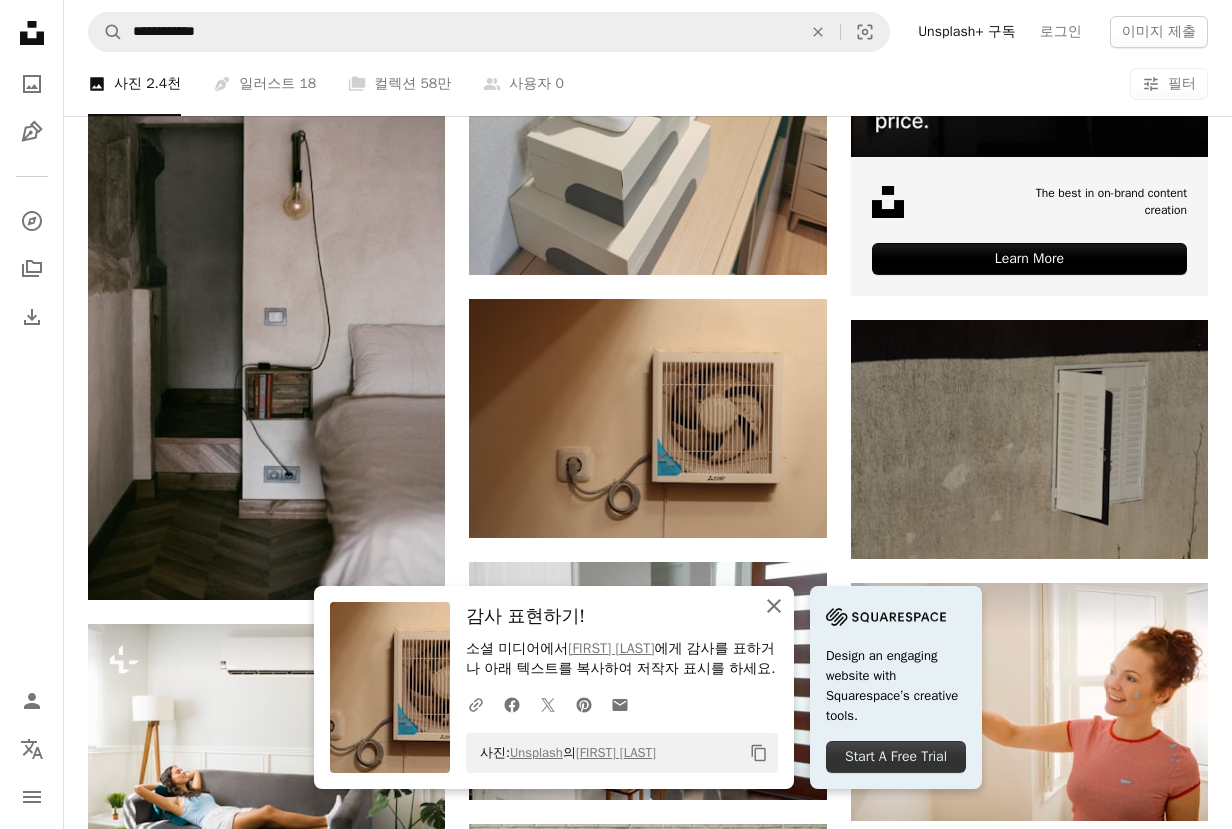 click on "An X shape" 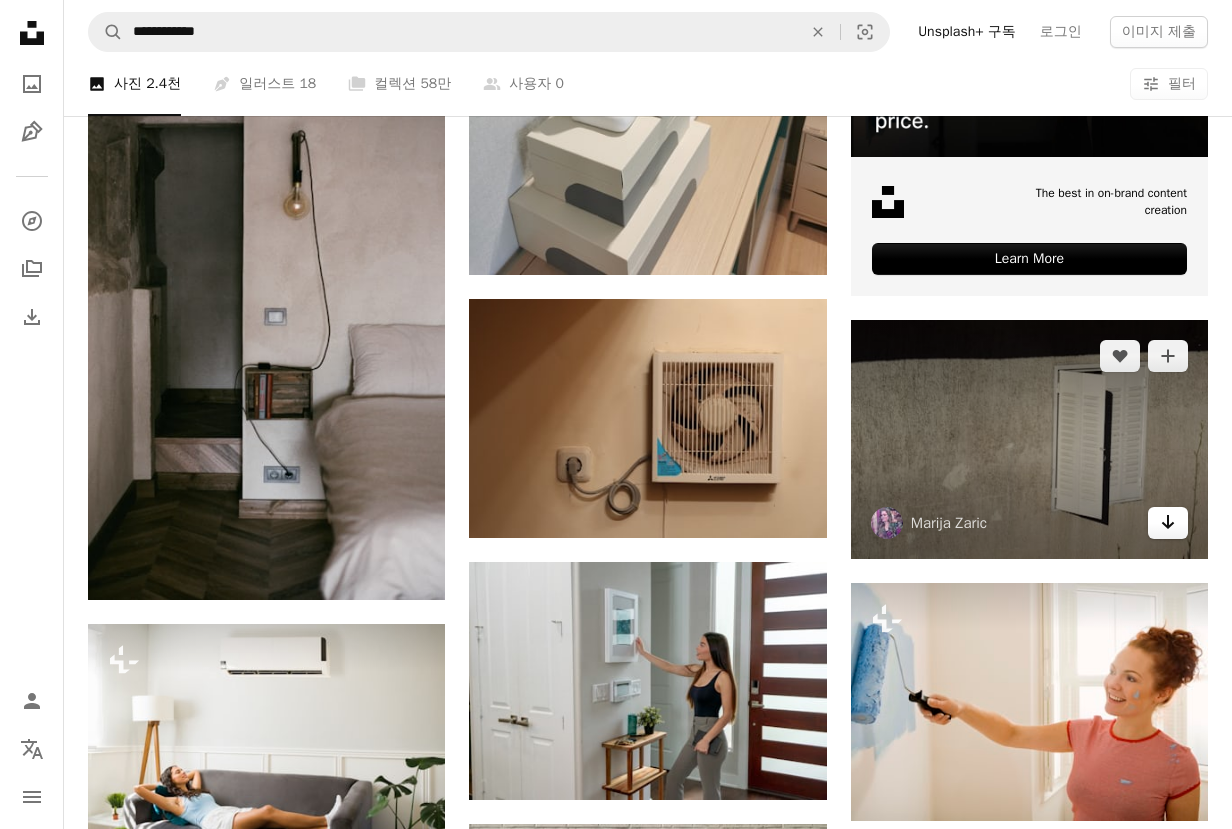 click 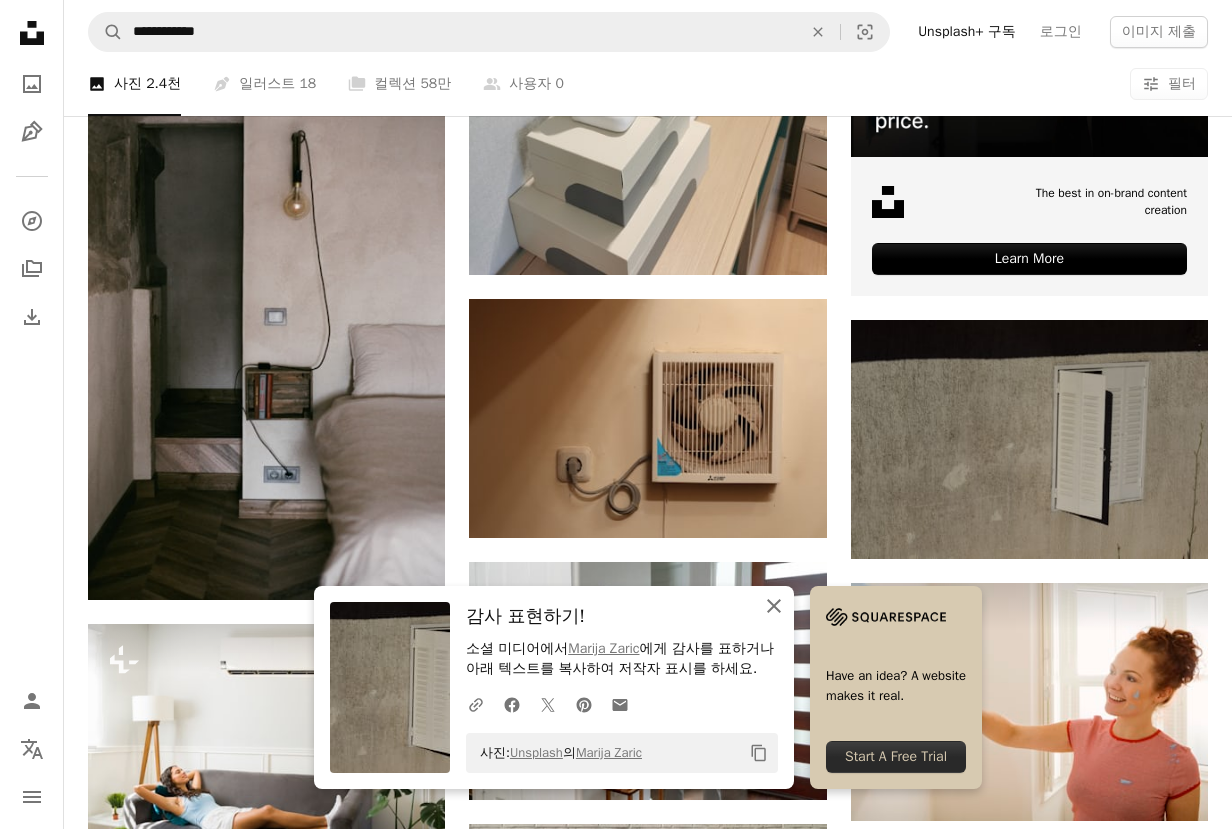 click on "An X shape" 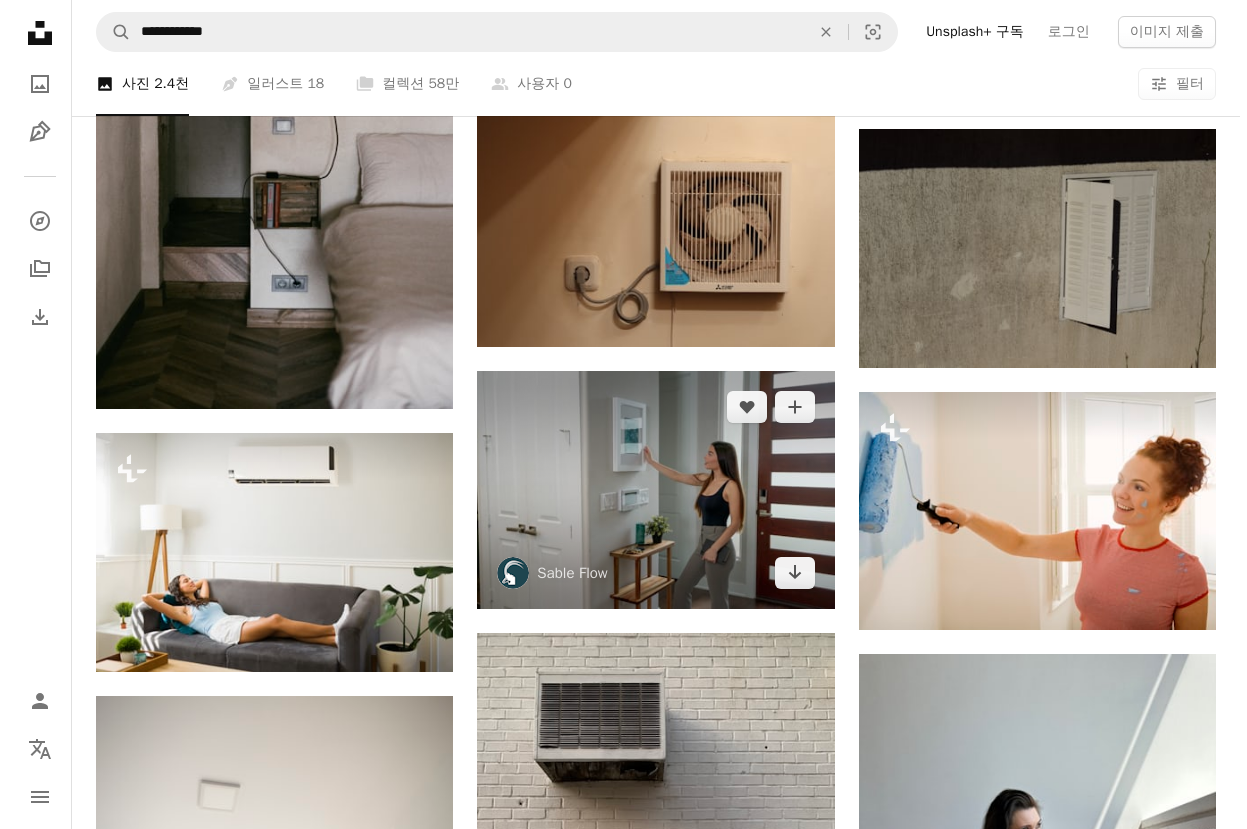scroll, scrollTop: 900, scrollLeft: 0, axis: vertical 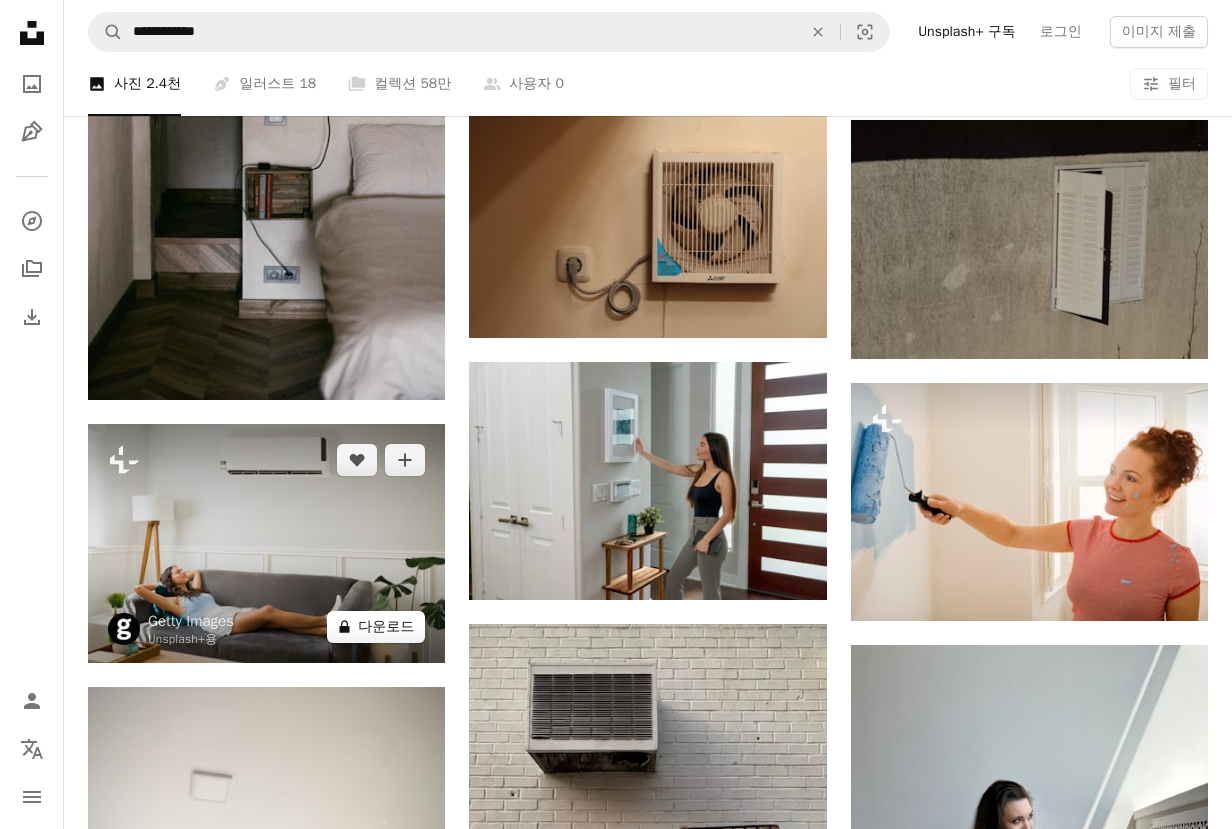 click on "A lock 다운로드" at bounding box center [376, 627] 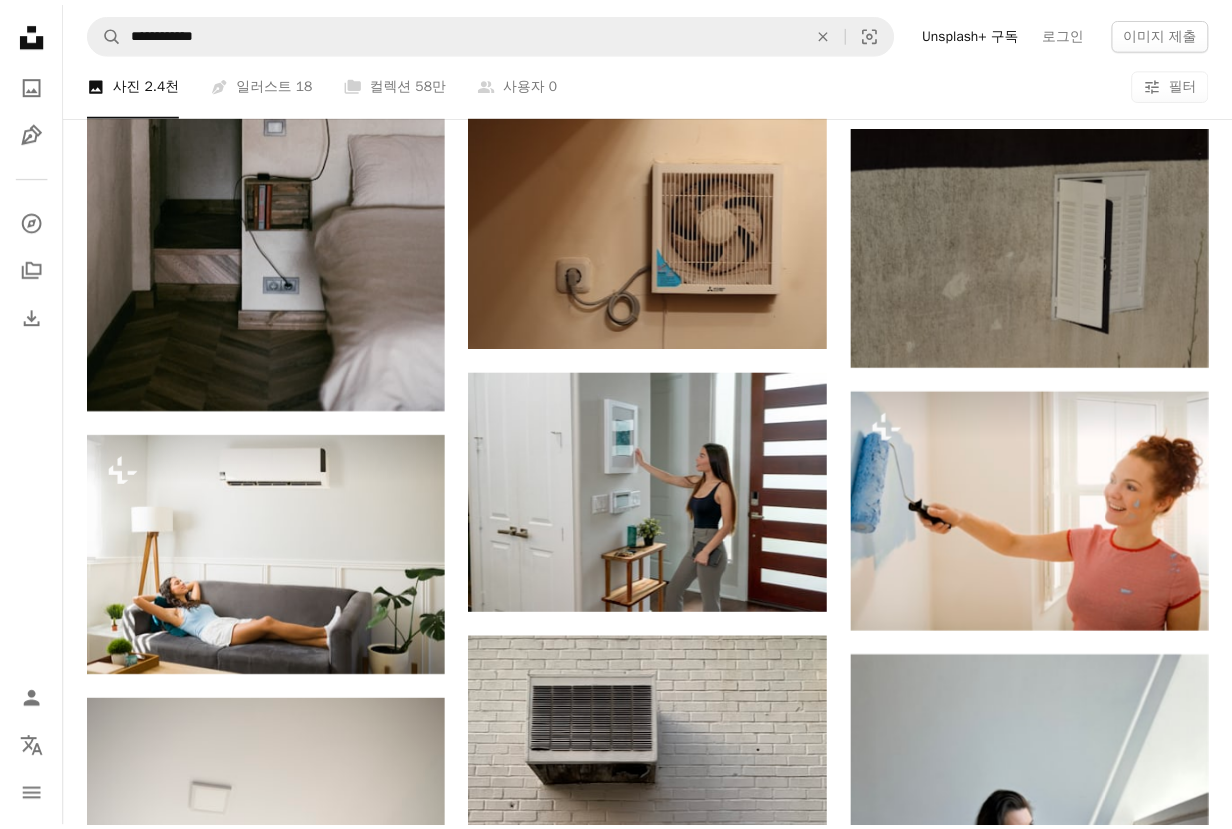 scroll, scrollTop: 0, scrollLeft: 0, axis: both 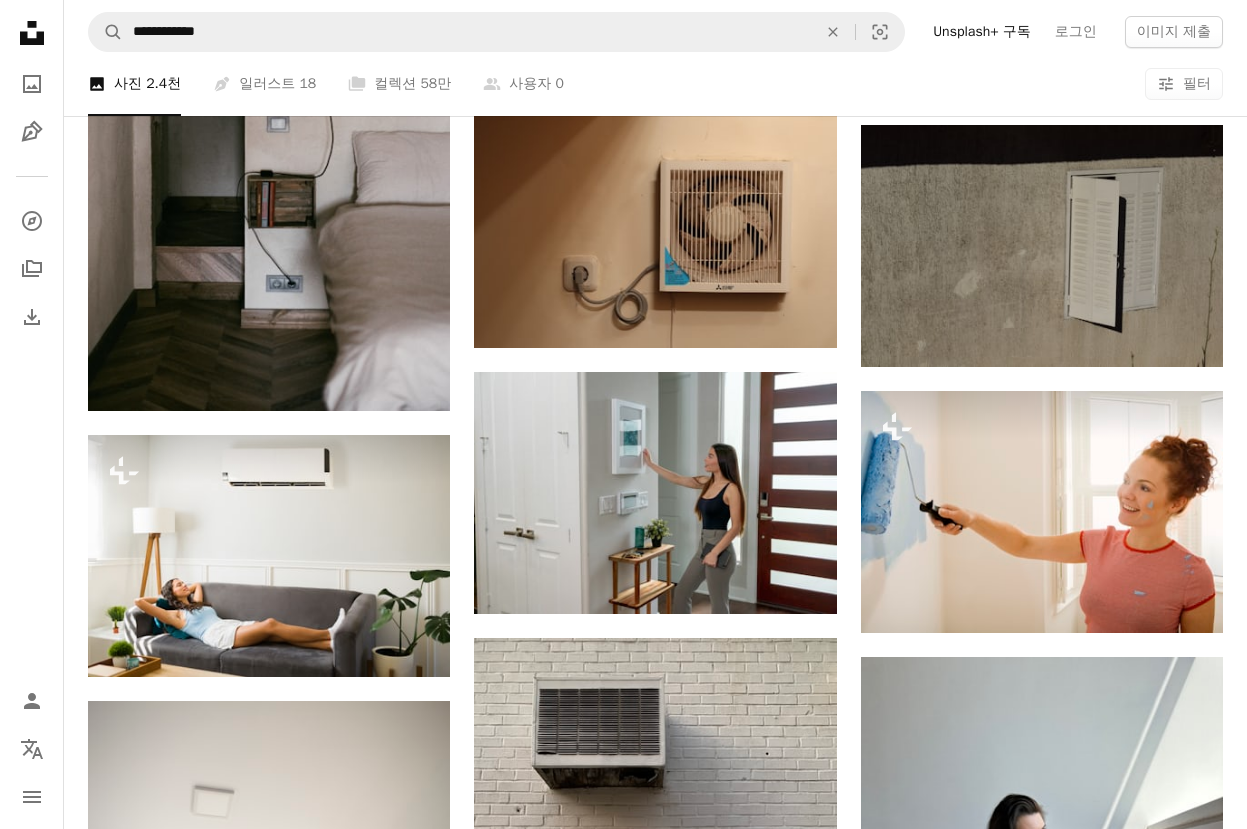 click on "An X shape 즉시 사용 가능한 프리미엄 이미지입니다. 무제한 액세스가 가능합니다. A plus sign 매월 회원 전용 콘텐츠 추가 A plus sign 무제한 royalty-free 다운로드 A plus sign 일러스트  신규 A plus sign 강화된 법적 보호 매년 66%  할인 매월 $12   $4 USD 매달 * Unsplash+  구독 *매년 납부 시 선불로  $48  청구 해당 세금 별도. 자동으로 연장됩니다. 언제든지 취소 가능합니다." at bounding box center (623, 3915) 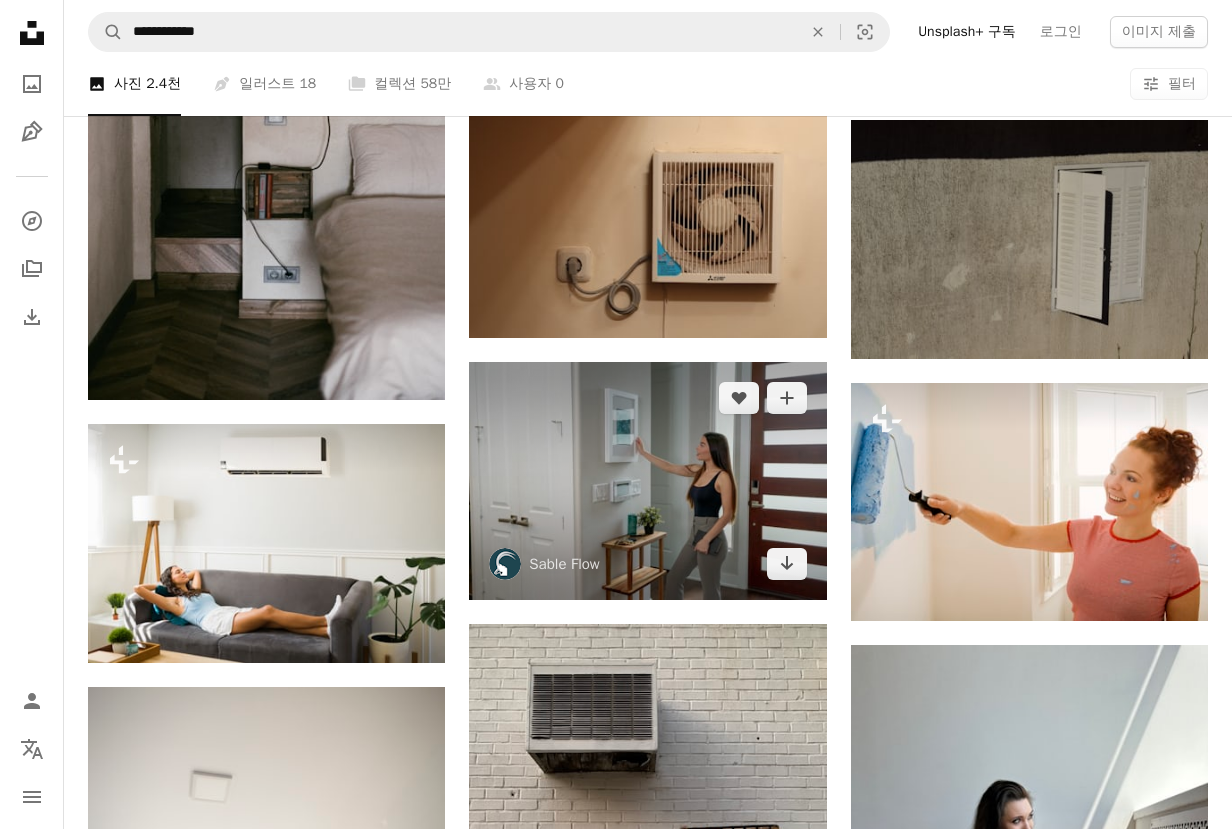 scroll, scrollTop: 0, scrollLeft: 0, axis: both 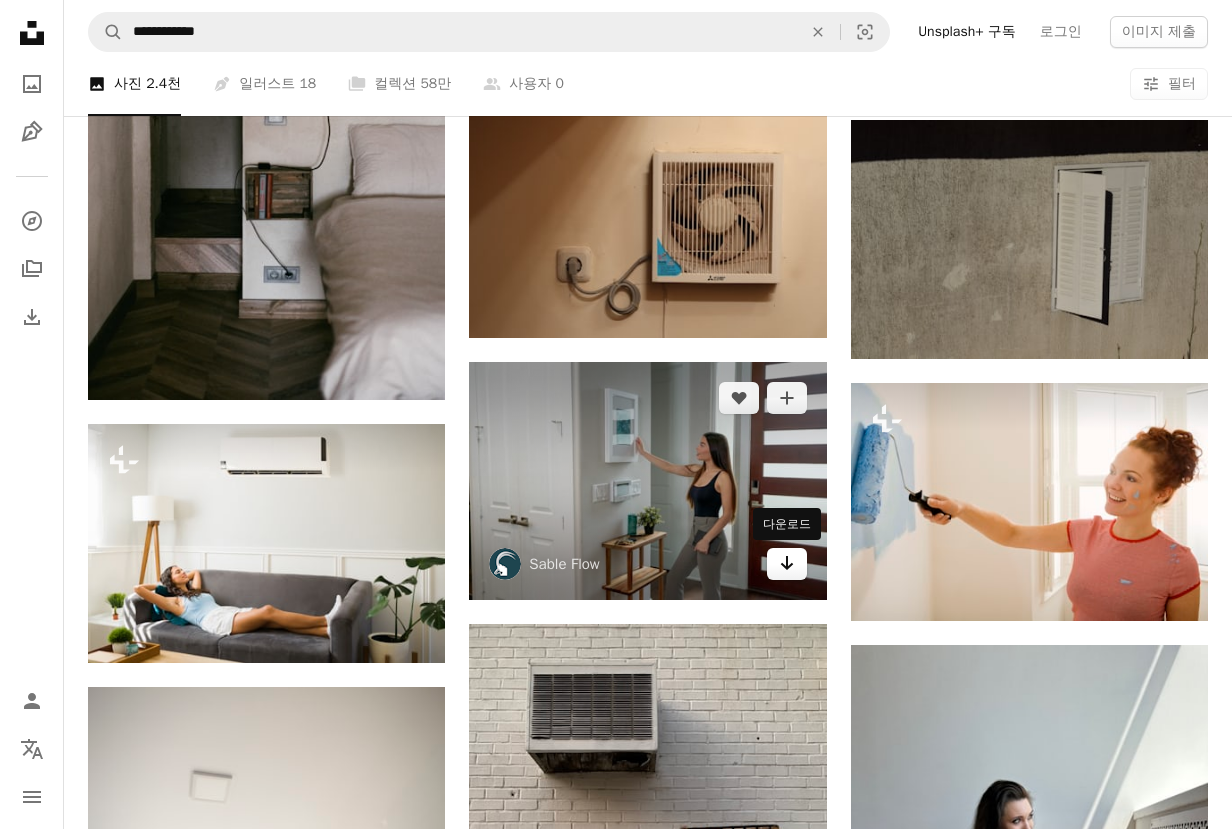 click on "Arrow pointing down" 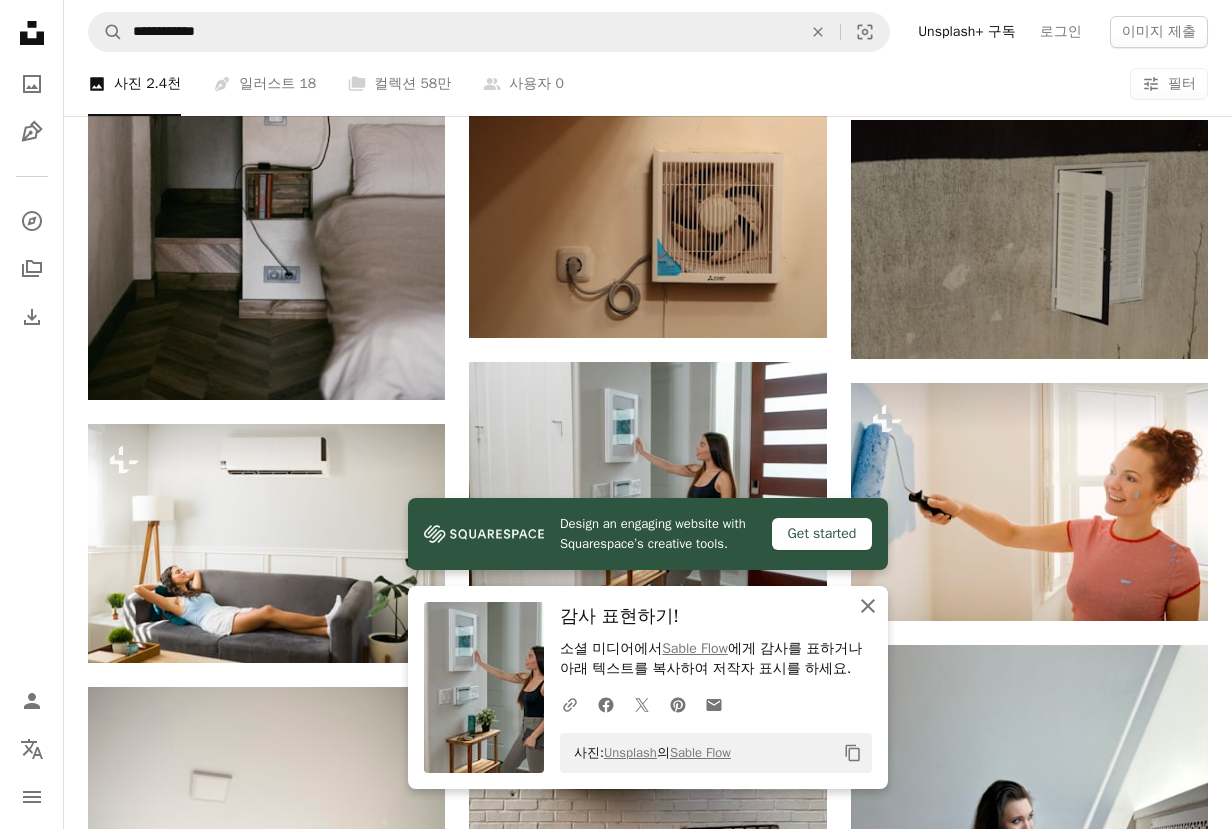 click on "An X shape" 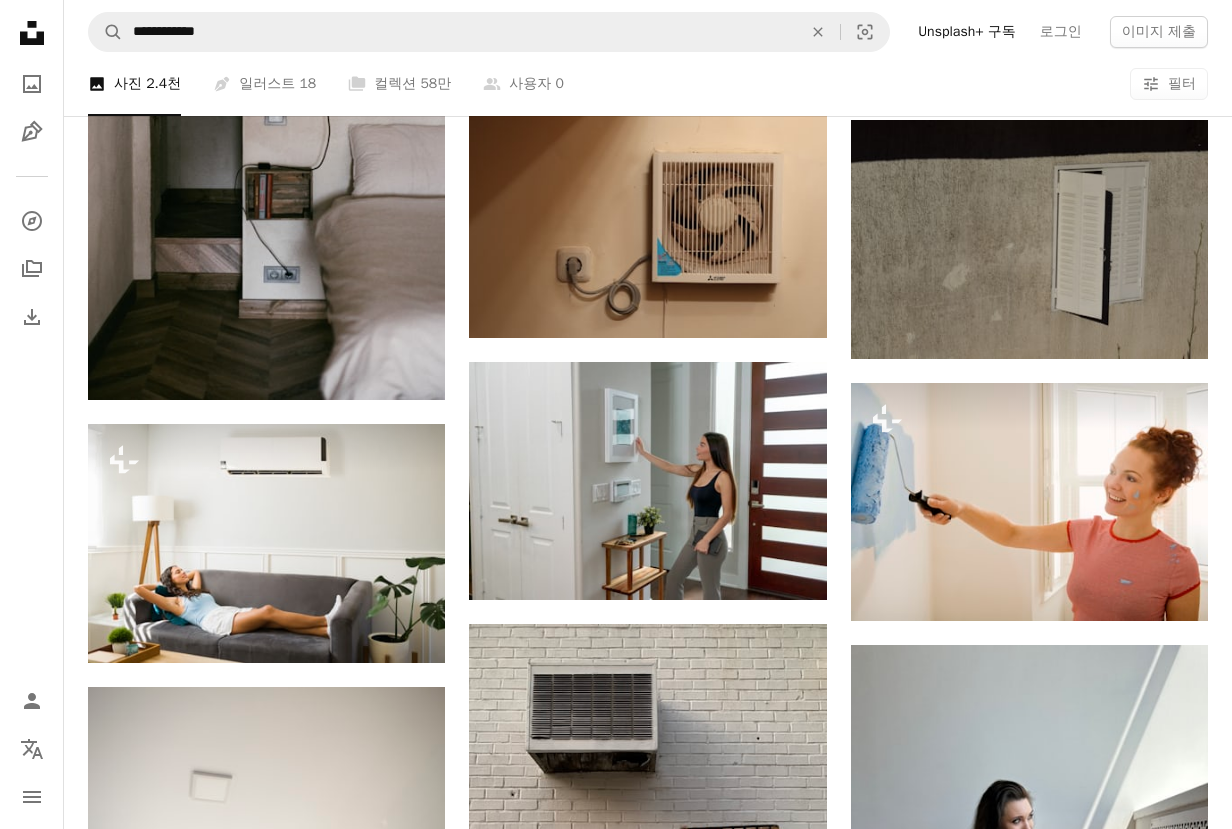 click on "Plus sign for Unsplash+ A heart A plus sign Yevhenii Deshko Unsplash+ 용 A lock 다운로드 A heart A plus sign helēna rause stibe 고용 가능 A checkmark inside of a circle Arrow pointing down Plus sign for Unsplash+ A heart A plus sign Getty Images Unsplash+ 용 A lock 다운로드 A heart A plus sign Bansah Photography 고용 가능 A checkmark inside of a circle Arrow pointing down A heart A plus sign Simona Sergi 고용 가능 A checkmark inside of a circle Arrow pointing down A heart A plus sign - Kenny Arrow pointing down A heart A plus sign DACHENGZI LIANG Arrow pointing down A heart A plus sign Zaky Sigit Arrow pointing down A heart A plus sign Sable Flow Arrow pointing down A heart A plus sign Peter Zhang Arrow pointing down A heart A plus sign Sable Flow Arrow pointing down Plus sign for Unsplash+ A heart A plus sign Getty Images Unsplash+ 용 A lock 다운로드 A heart A plus sign Olivier Amyot 고용 가능 A checkmark inside of a circle Arrow pointing down Learn More A heart A plus sign" at bounding box center [648, 1098] 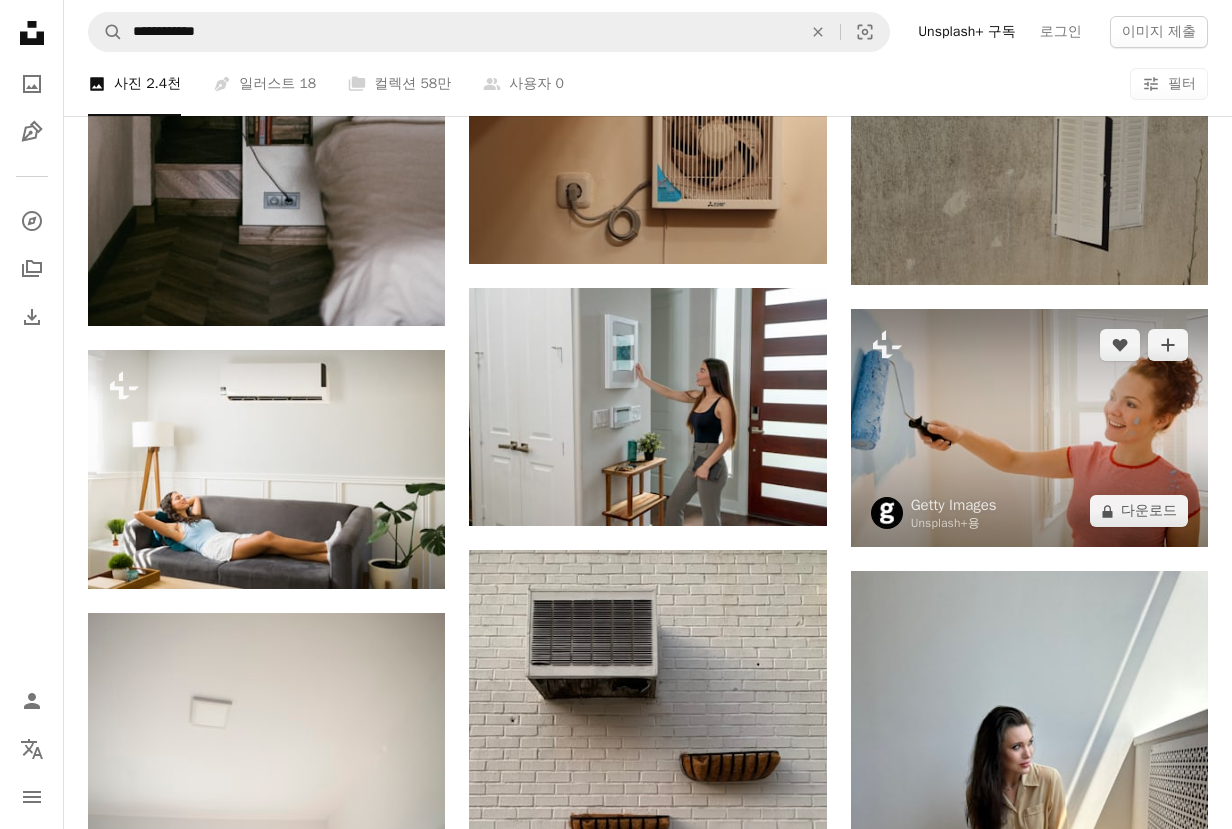scroll, scrollTop: 1200, scrollLeft: 0, axis: vertical 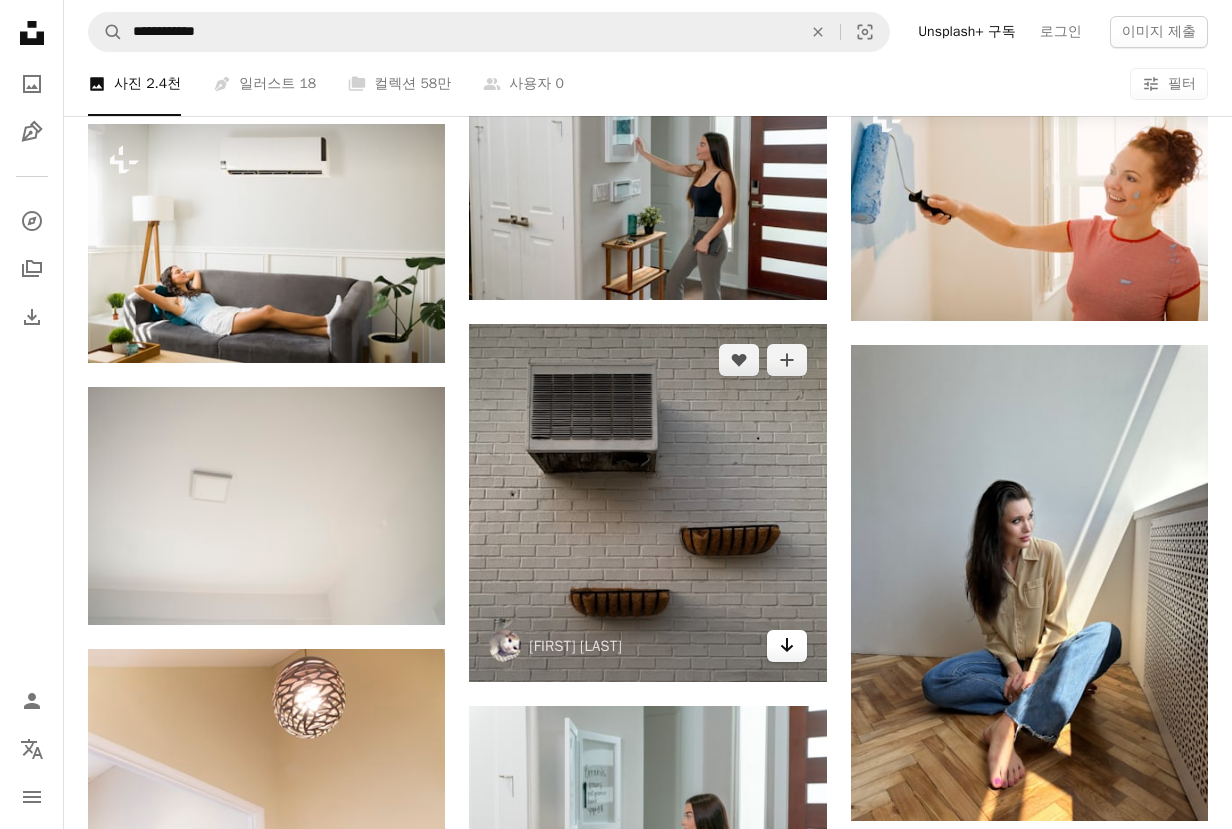 click on "Arrow pointing down" 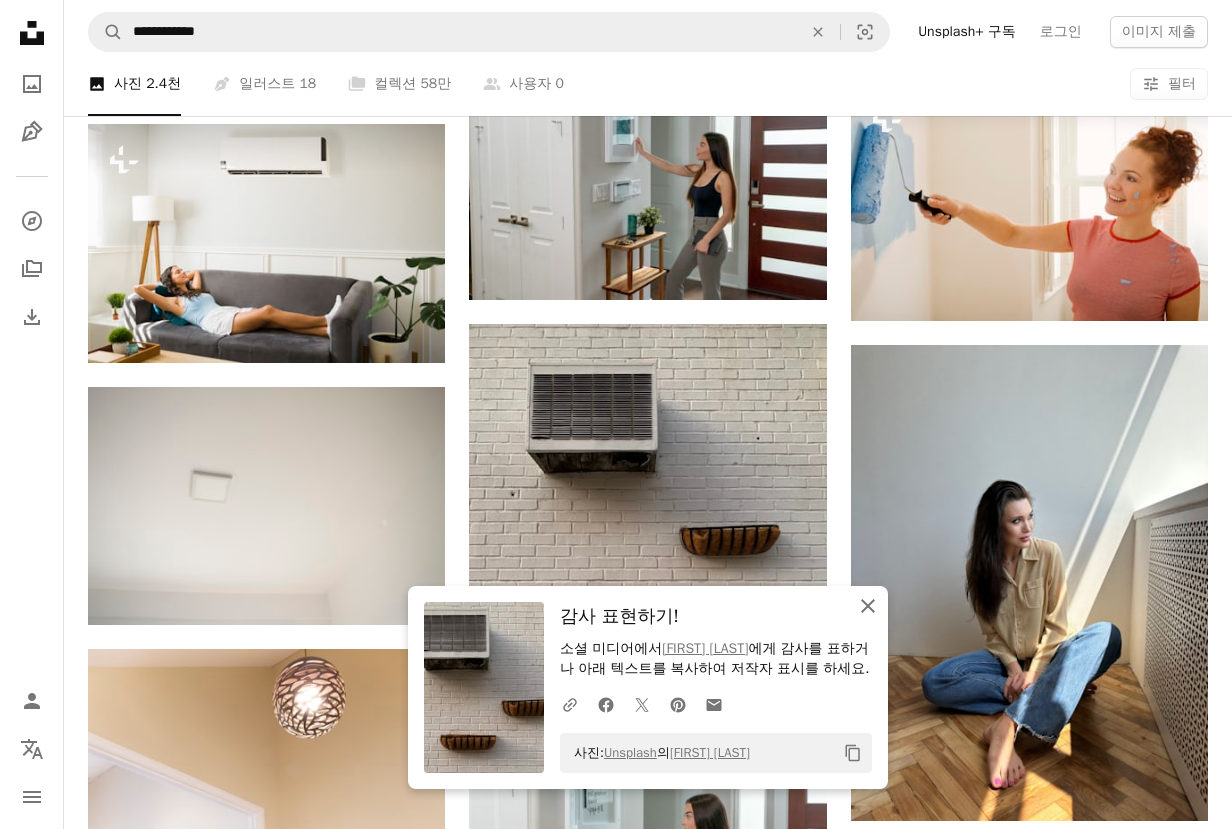 click 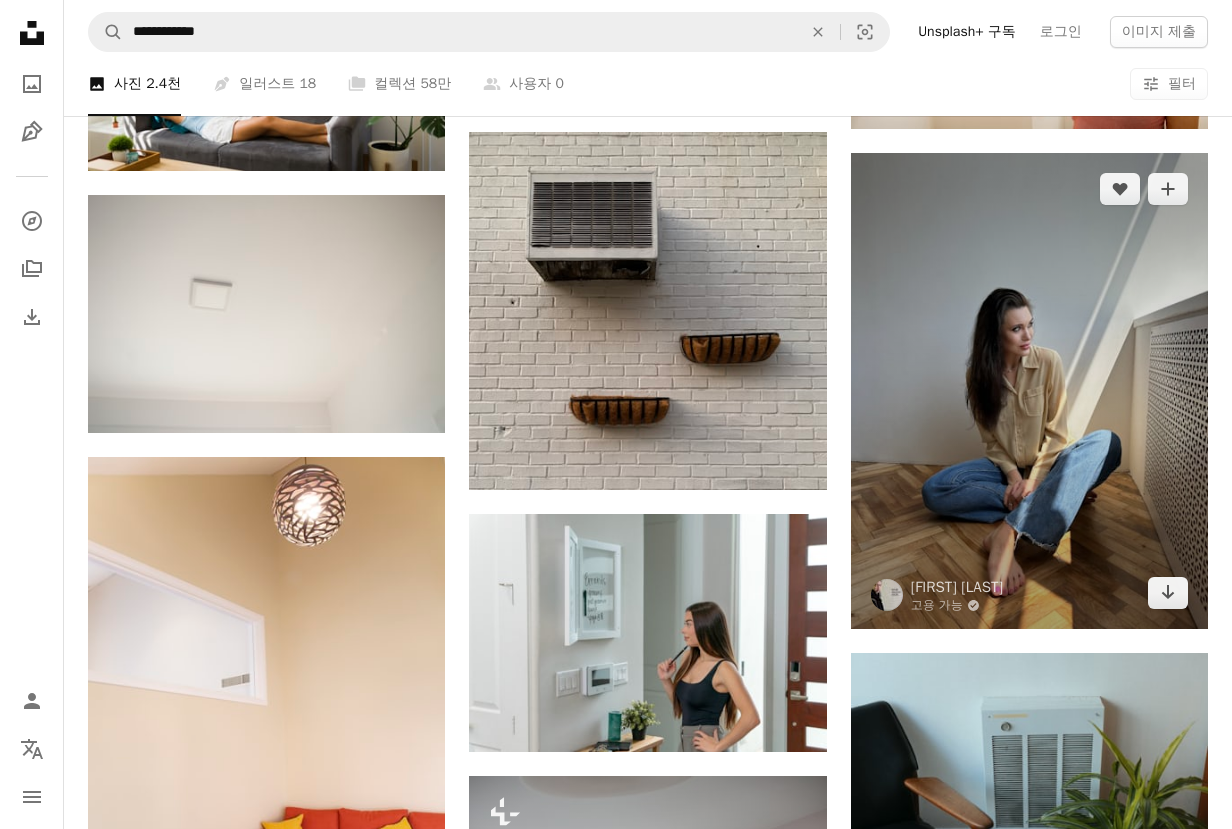 scroll, scrollTop: 1400, scrollLeft: 0, axis: vertical 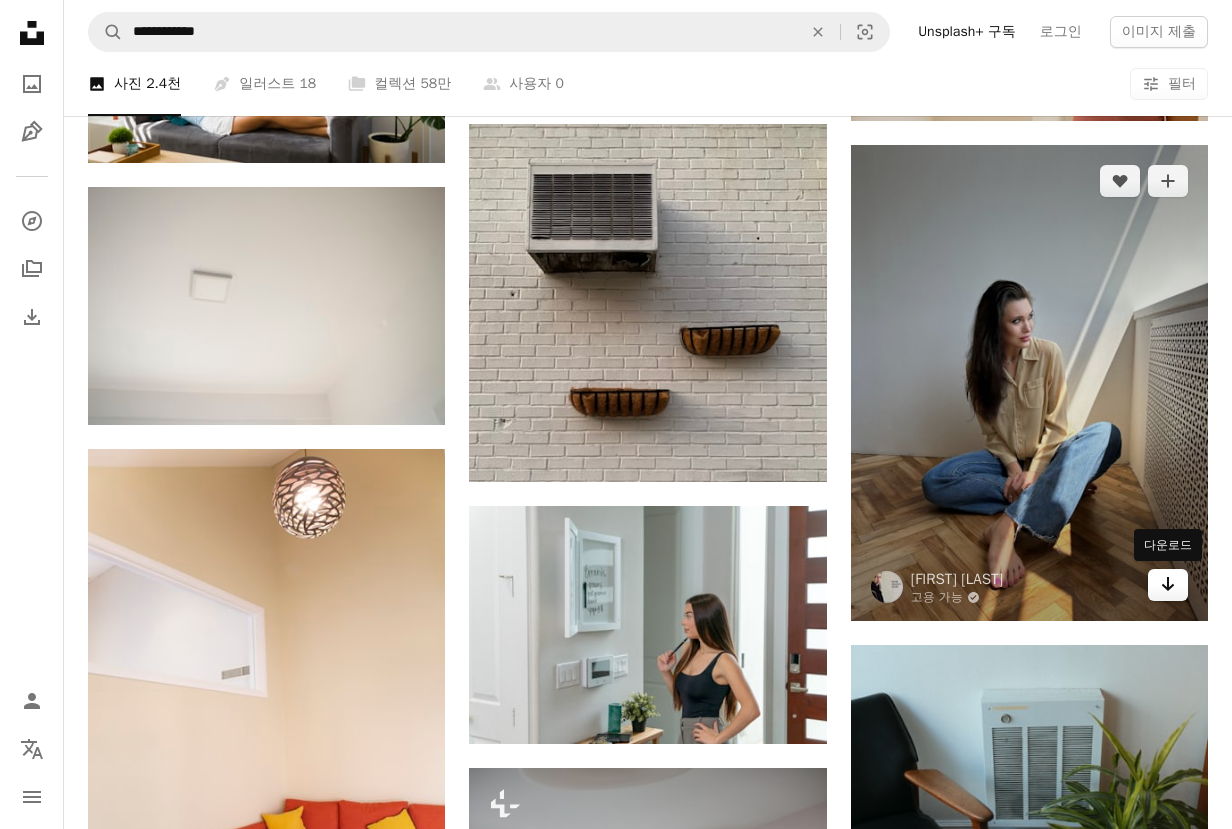 click on "Arrow pointing down" at bounding box center (1168, 585) 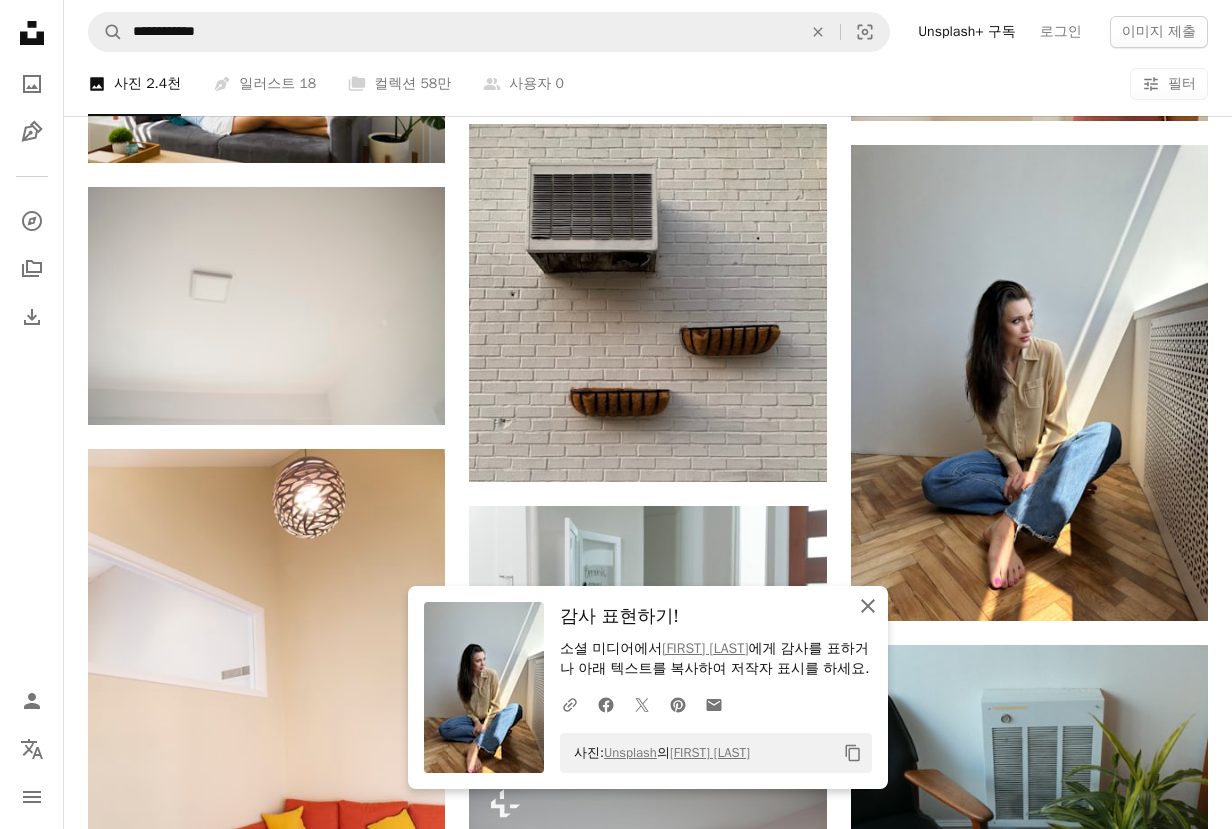 click on "An X shape" 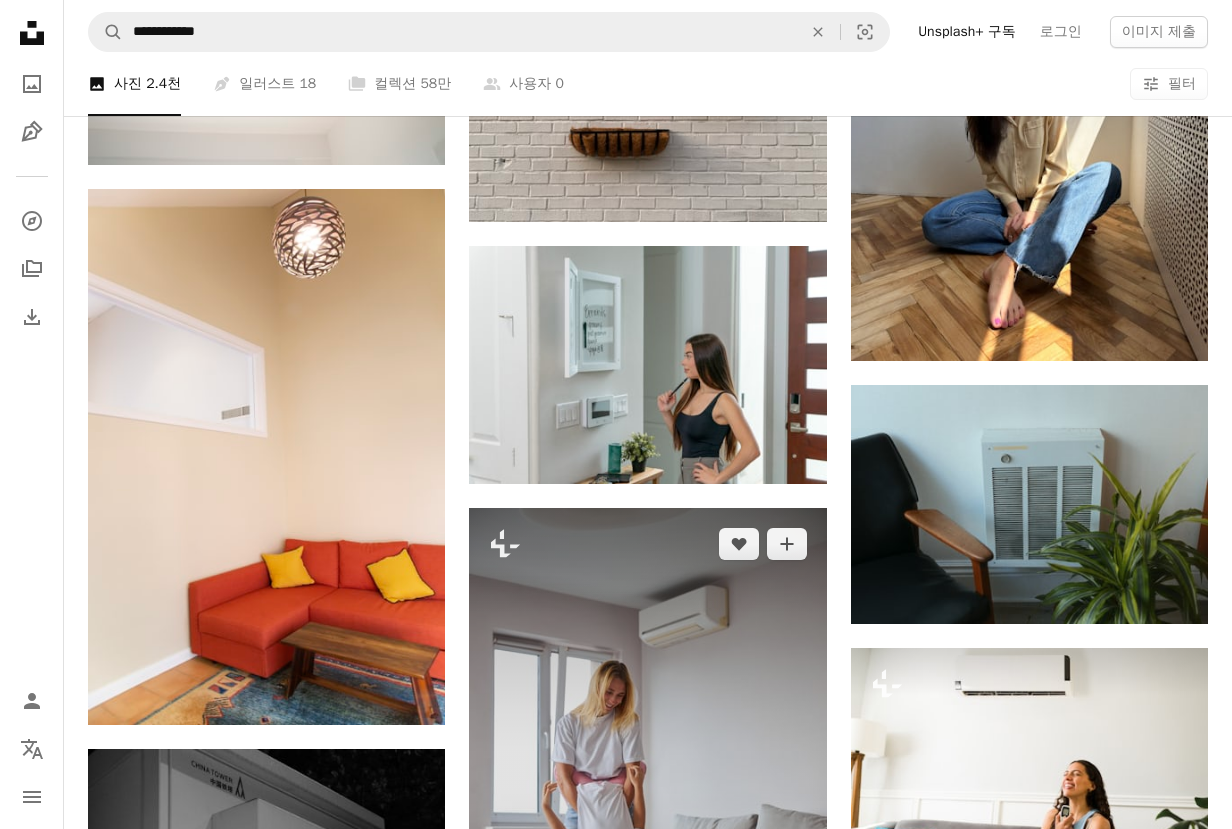 scroll, scrollTop: 1700, scrollLeft: 0, axis: vertical 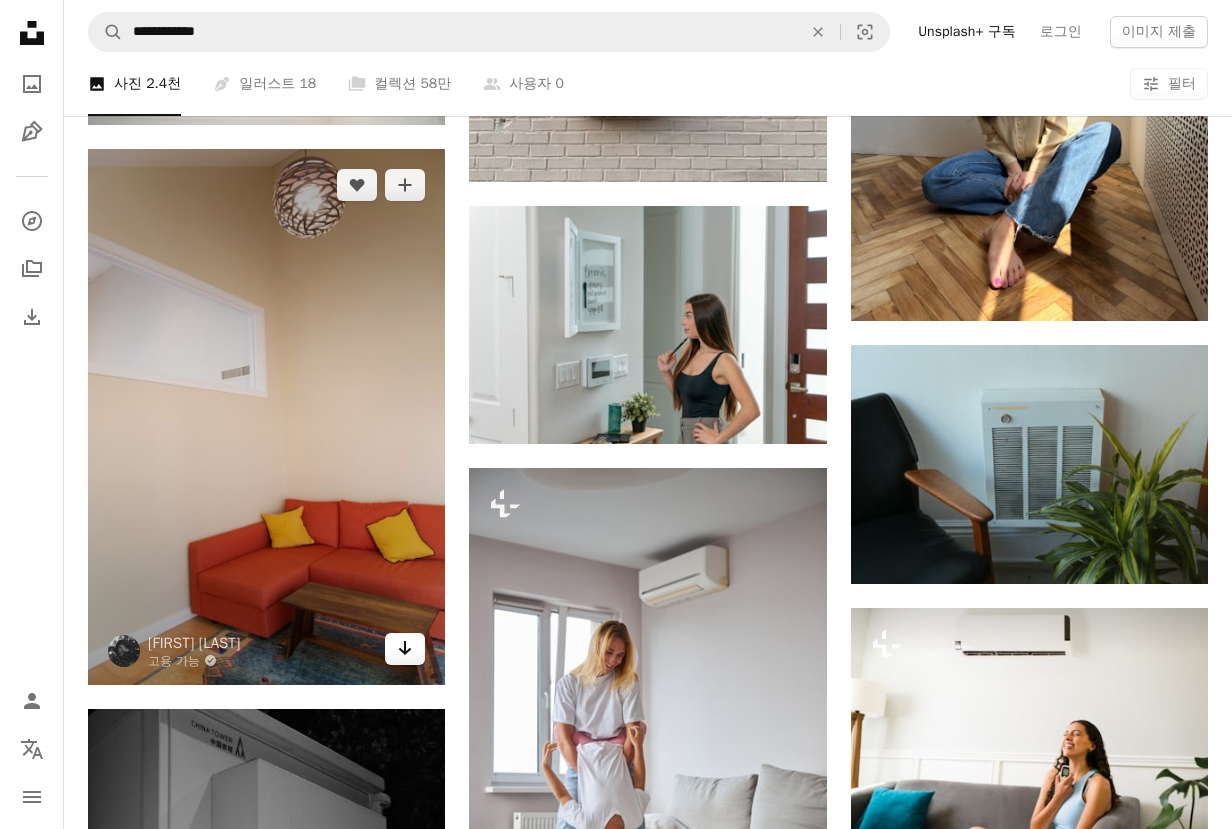 click 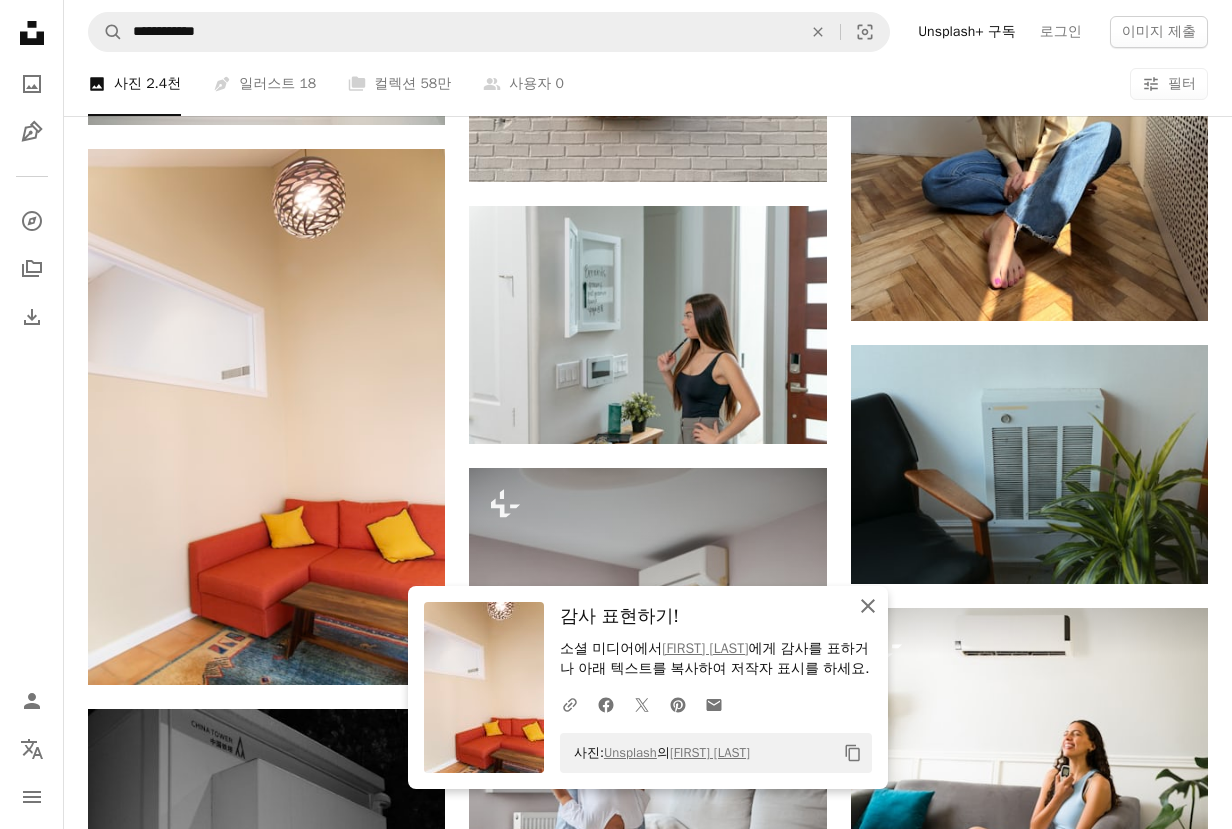 click 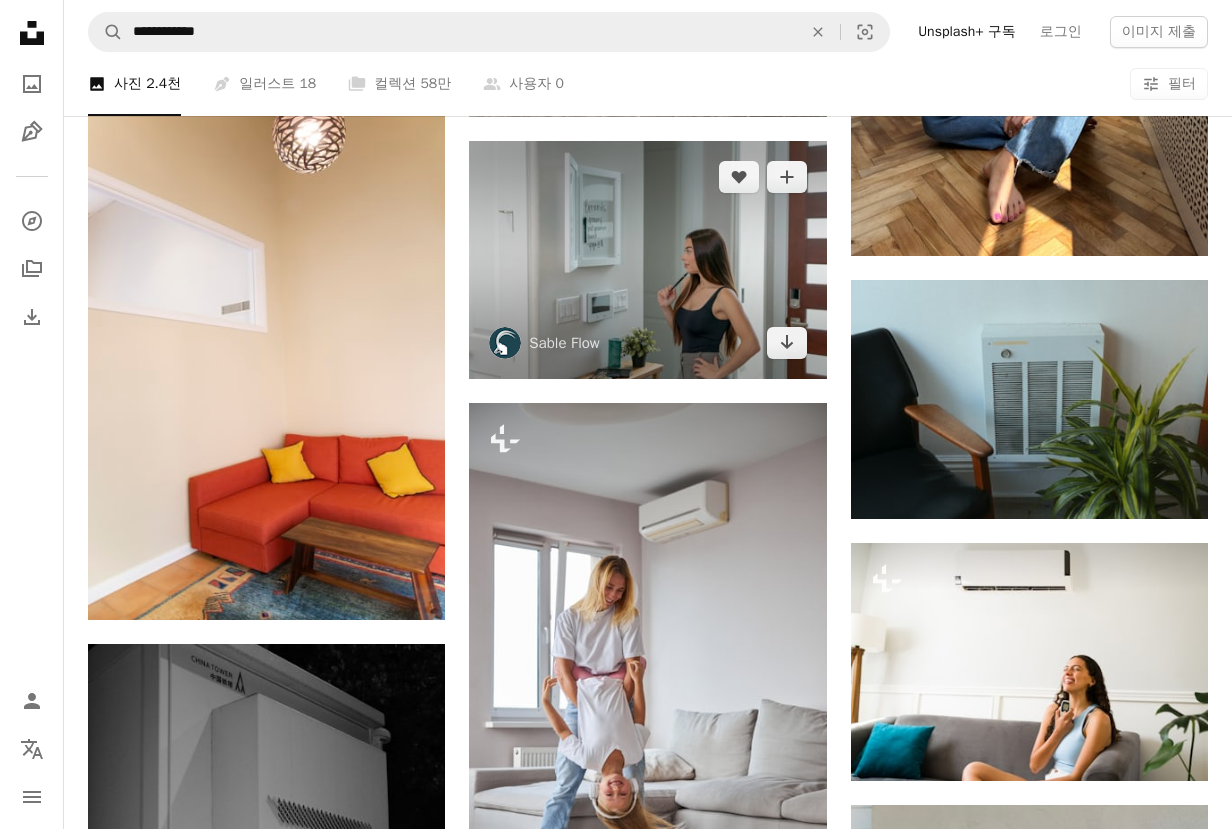 scroll, scrollTop: 1800, scrollLeft: 0, axis: vertical 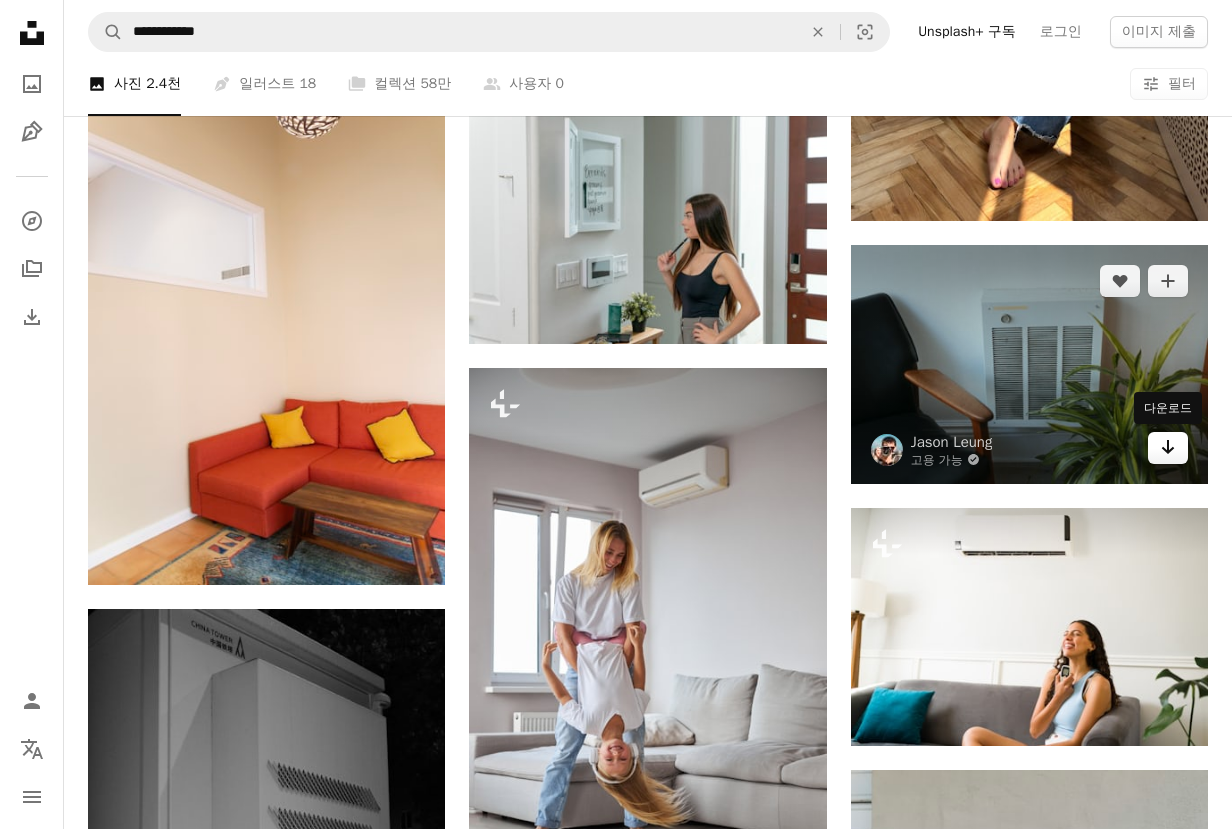 click 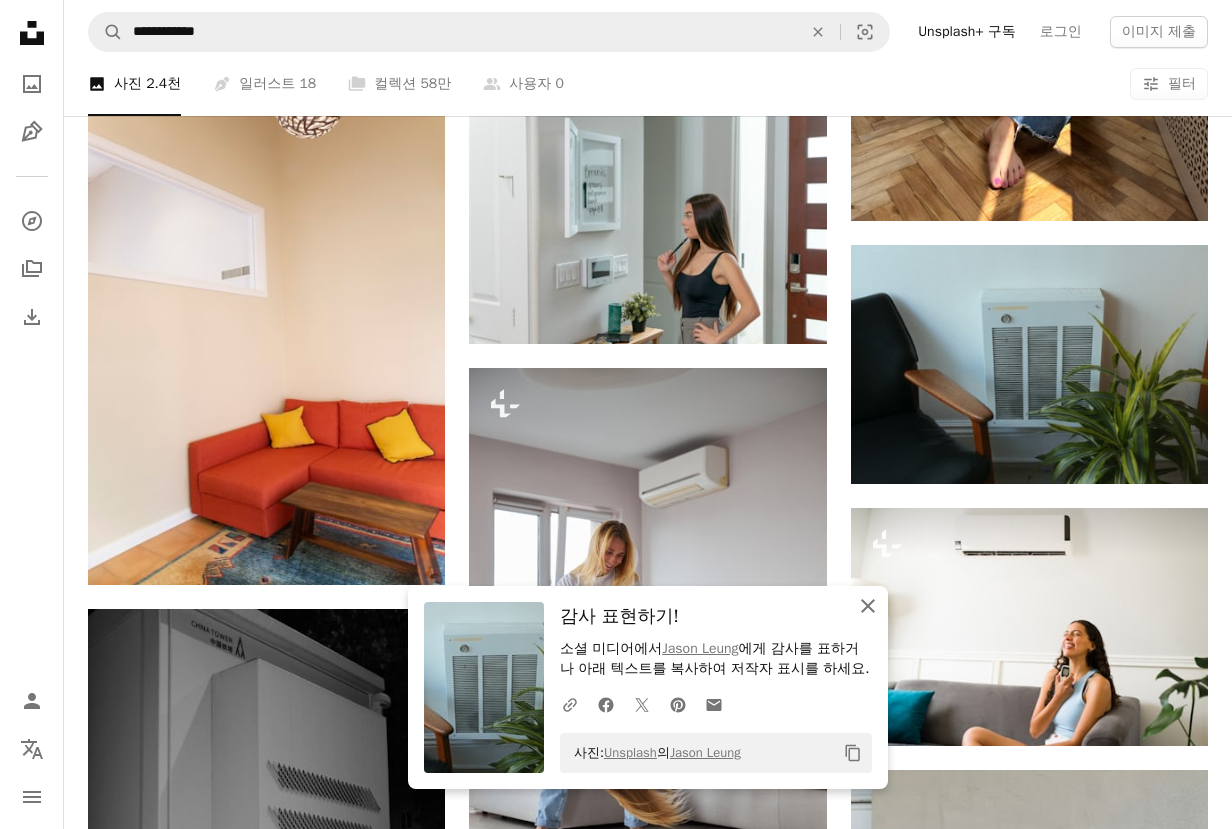 click 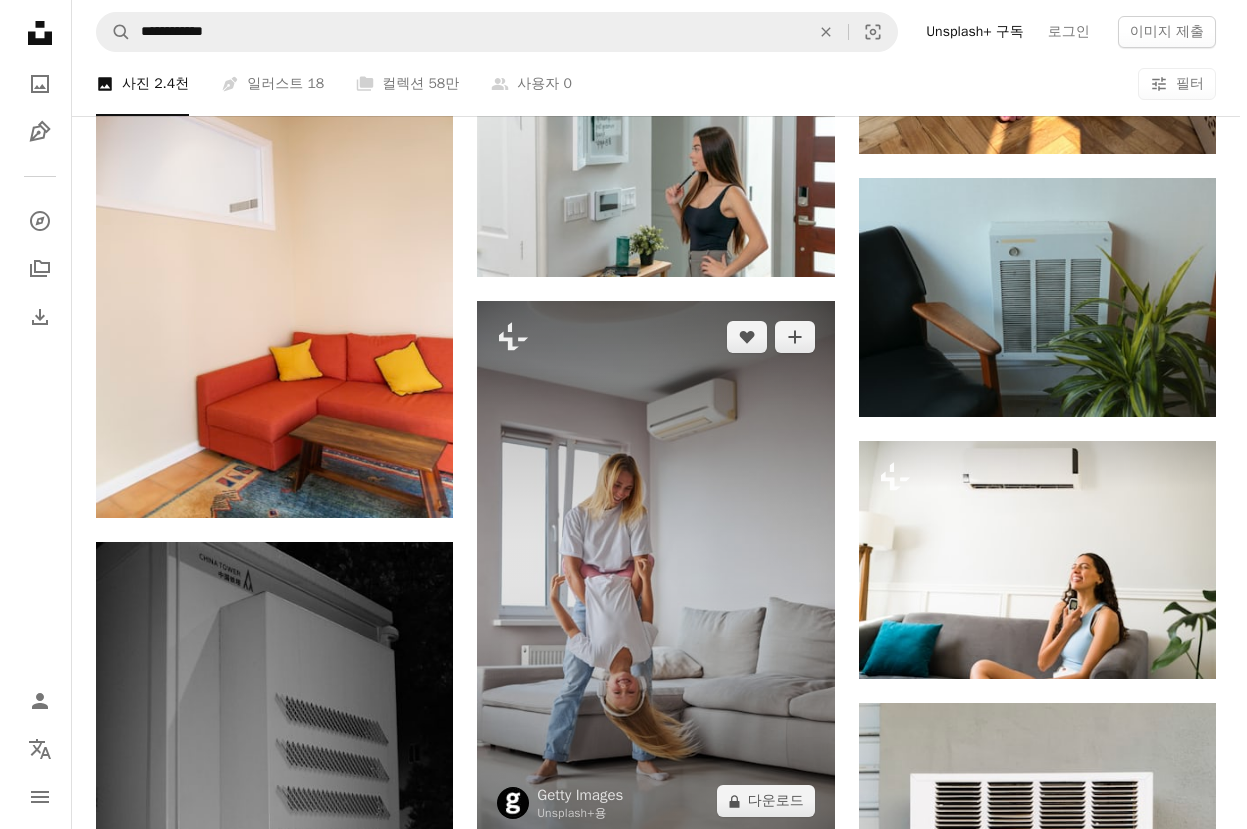 scroll, scrollTop: 2000, scrollLeft: 0, axis: vertical 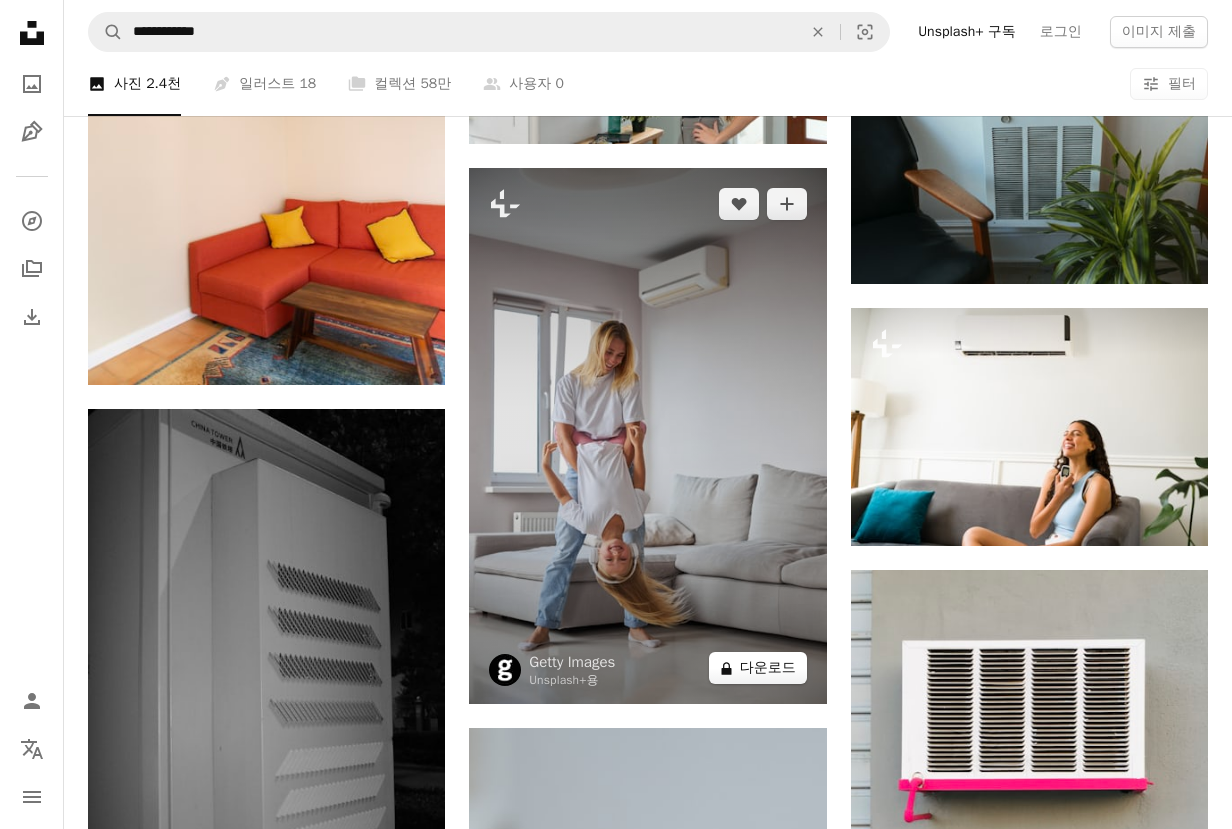 click on "A lock 다운로드" at bounding box center (758, 668) 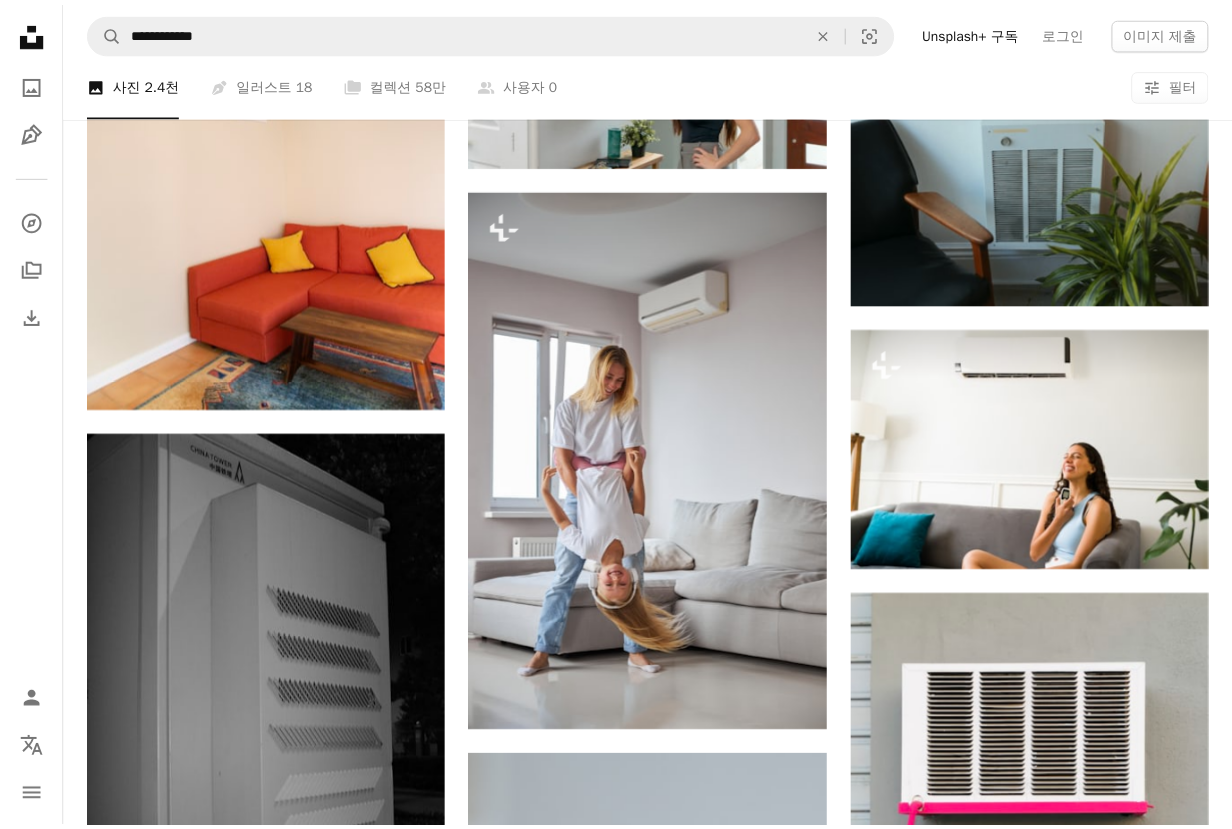scroll, scrollTop: 0, scrollLeft: 0, axis: both 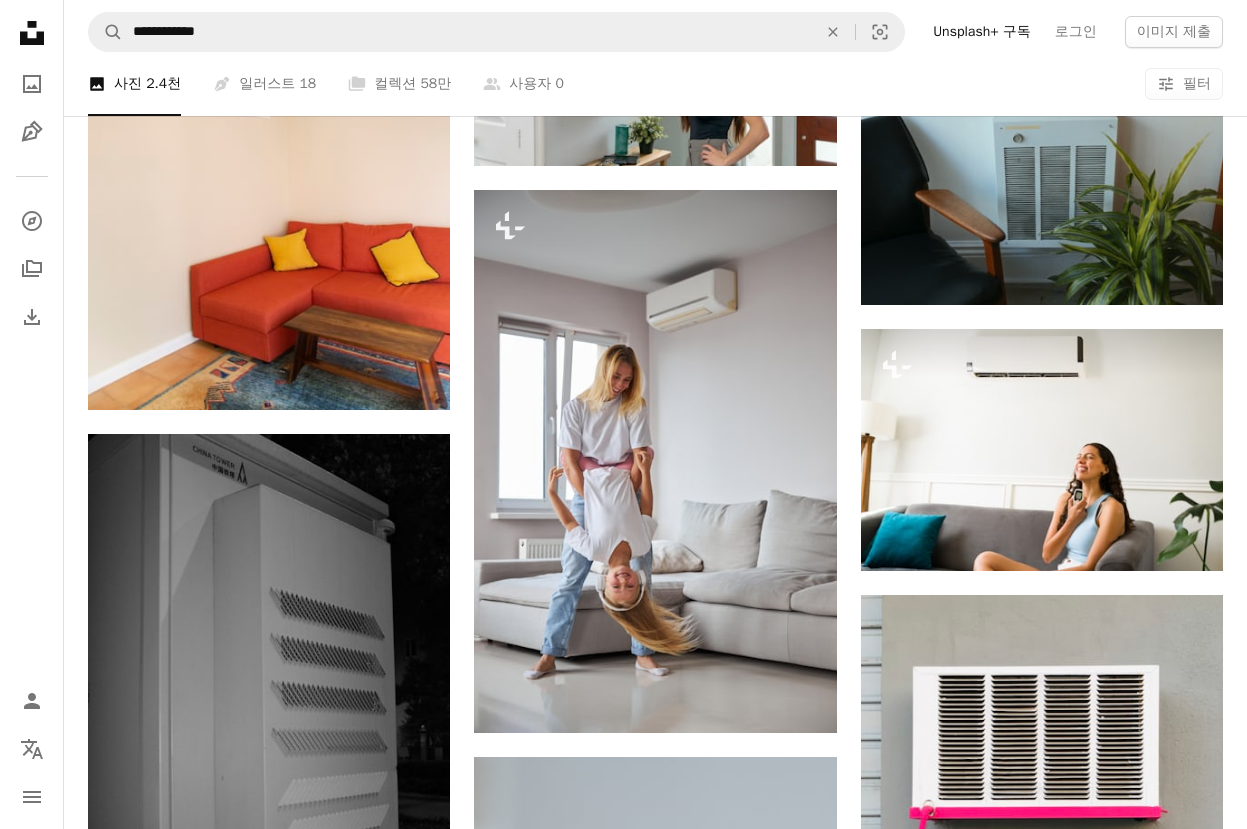 click on "An X shape 즉시 사용 가능한 프리미엄 이미지입니다. 무제한 액세스가 가능합니다. A plus sign 매월 회원 전용 콘텐츠 추가 A plus sign 무제한 royalty-free 다운로드 A plus sign 일러스트  신규 A plus sign 강화된 법적 보호 매년 66%  할인 매월 $12   $4 USD 매달 * Unsplash+  구독 *매년 납부 시 선불로  $48  청구 해당 세금 별도. 자동으로 연장됩니다. 언제든지 취소 가능합니다." at bounding box center (623, 2815) 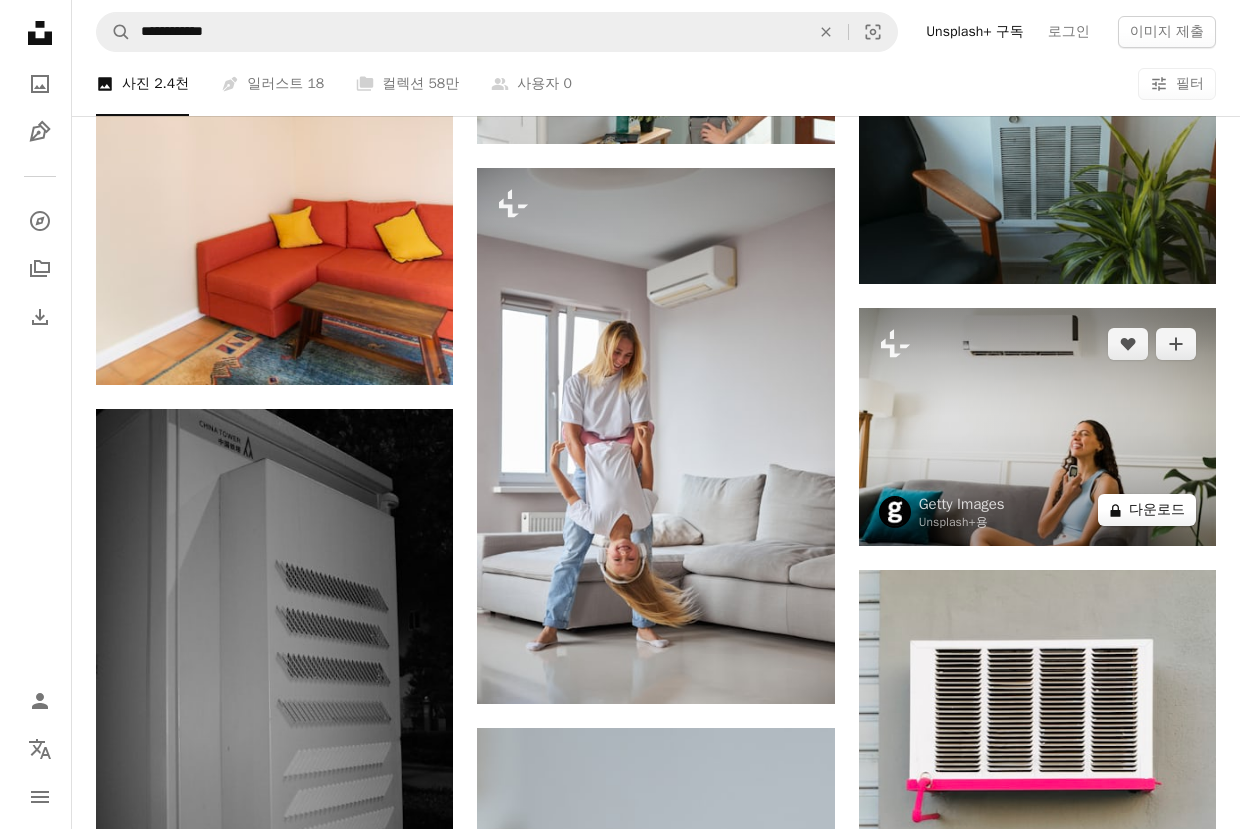 scroll, scrollTop: 0, scrollLeft: 0, axis: both 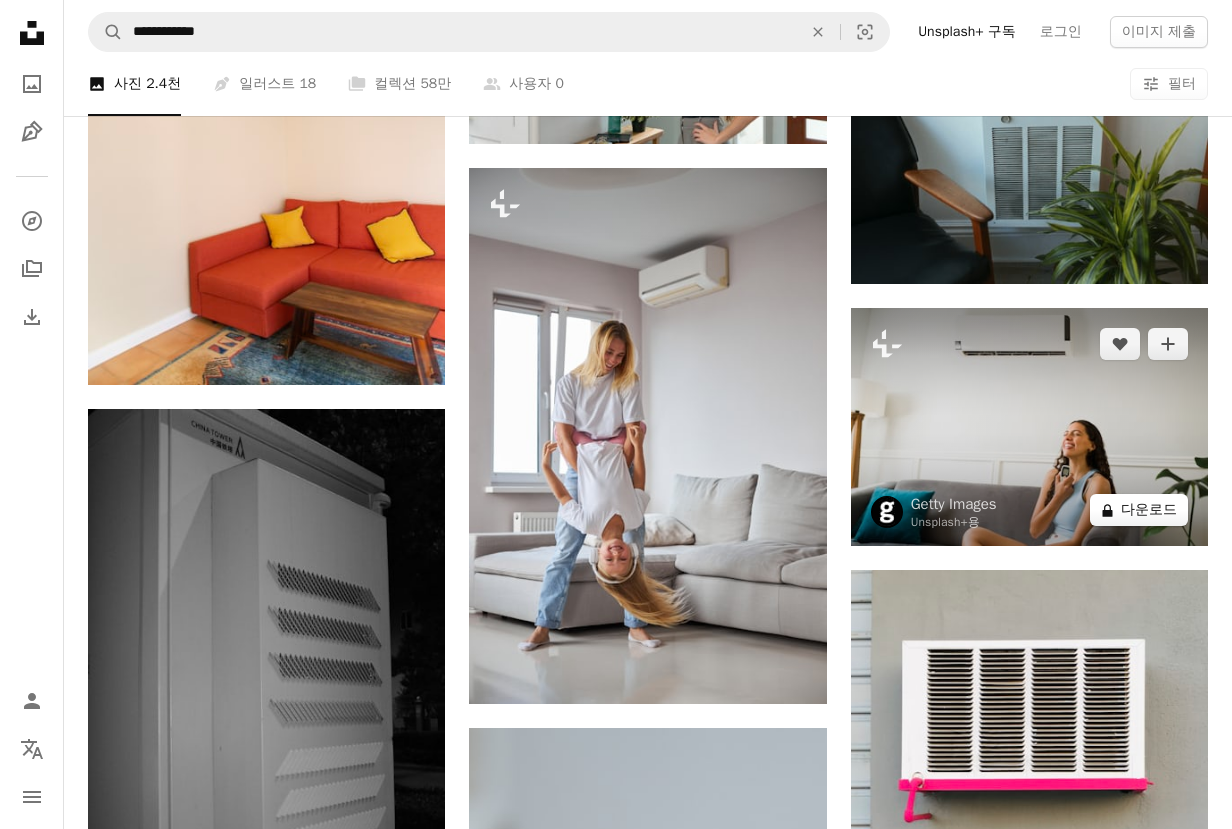 click on "A lock 다운로드" at bounding box center (1139, 510) 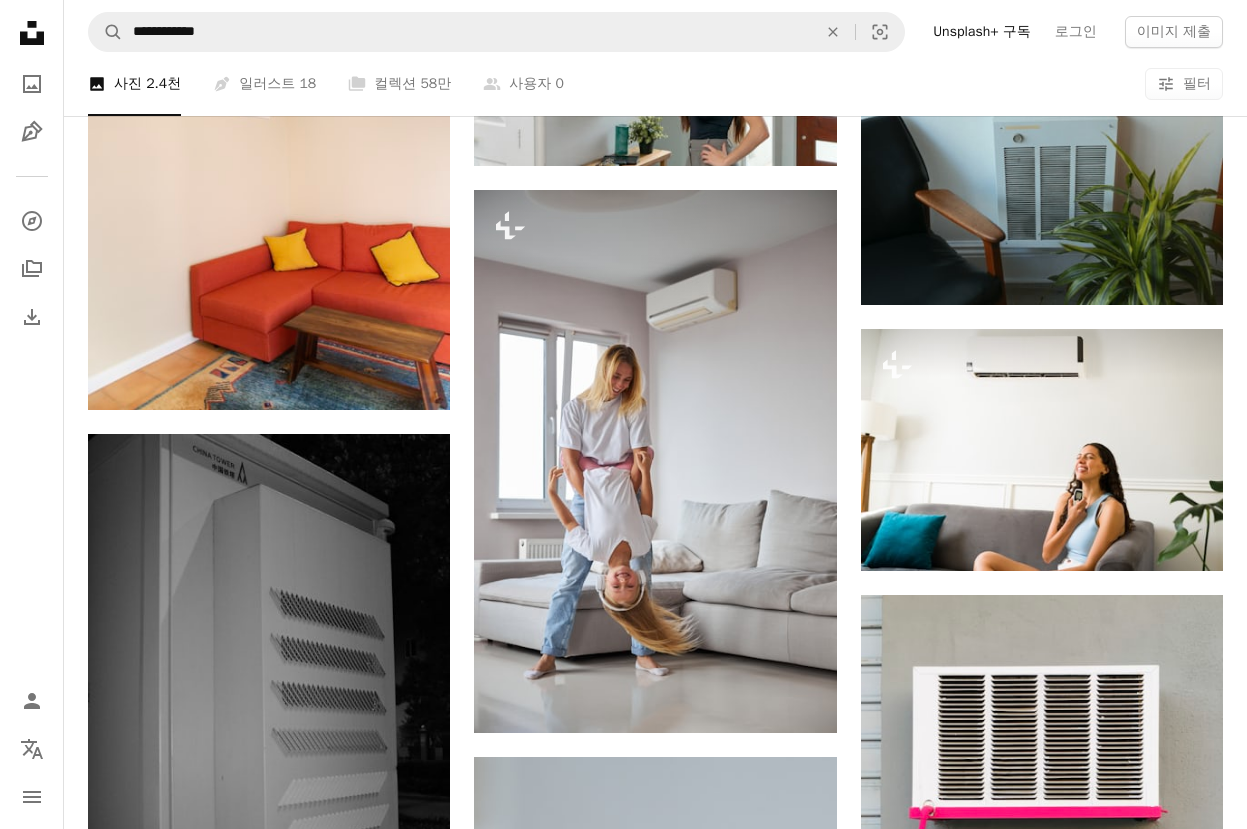 click on "An X shape 즉시 사용 가능한 프리미엄 이미지입니다. 무제한 액세스가 가능합니다. A plus sign 매월 회원 전용 콘텐츠 추가 A plus sign 무제한 royalty-free 다운로드 A plus sign 일러스트  신규 A plus sign 강화된 법적 보호 매년 66%  할인 매월 $12   $4 USD 매달 * Unsplash+  구독 *매년 납부 시 선불로  $48  청구 해당 세금 별도. 자동으로 연장됩니다. 언제든지 취소 가능합니다." at bounding box center [623, 2815] 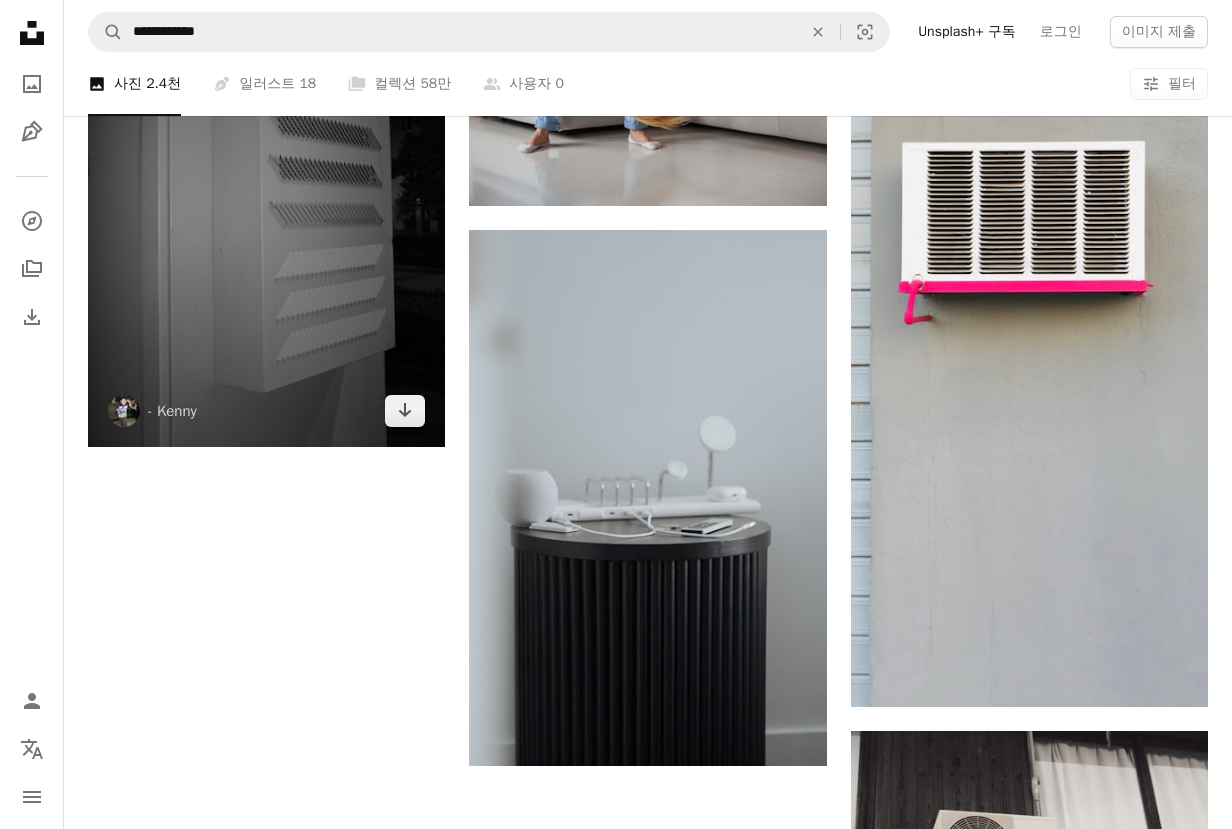 scroll, scrollTop: 2500, scrollLeft: 0, axis: vertical 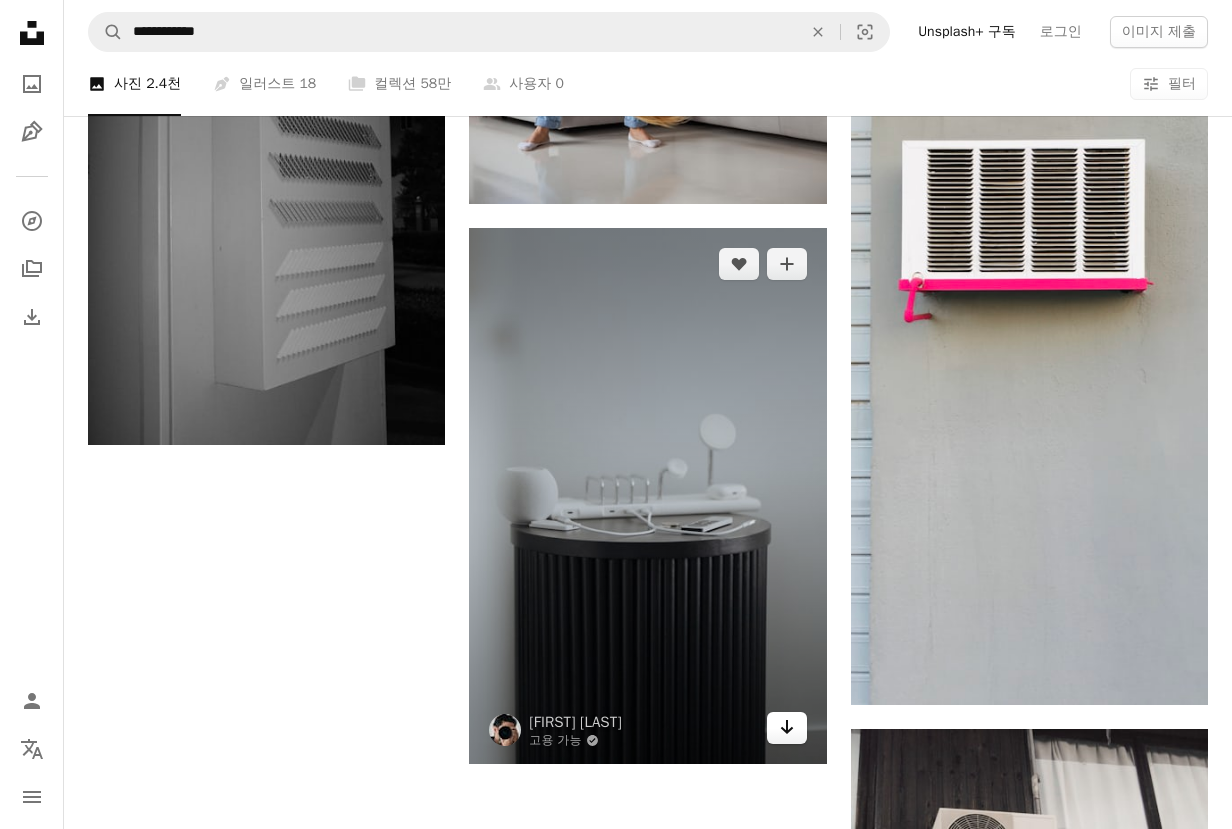 click on "Arrow pointing down" 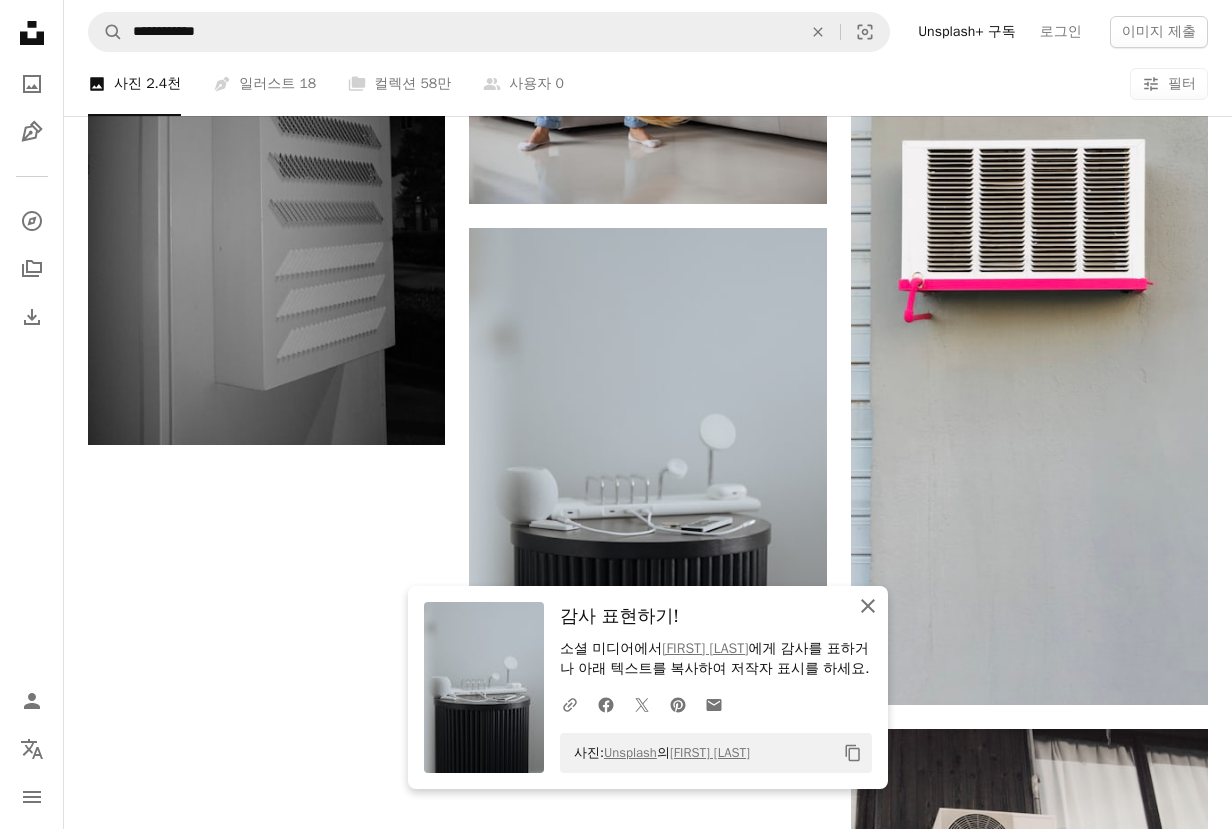 click 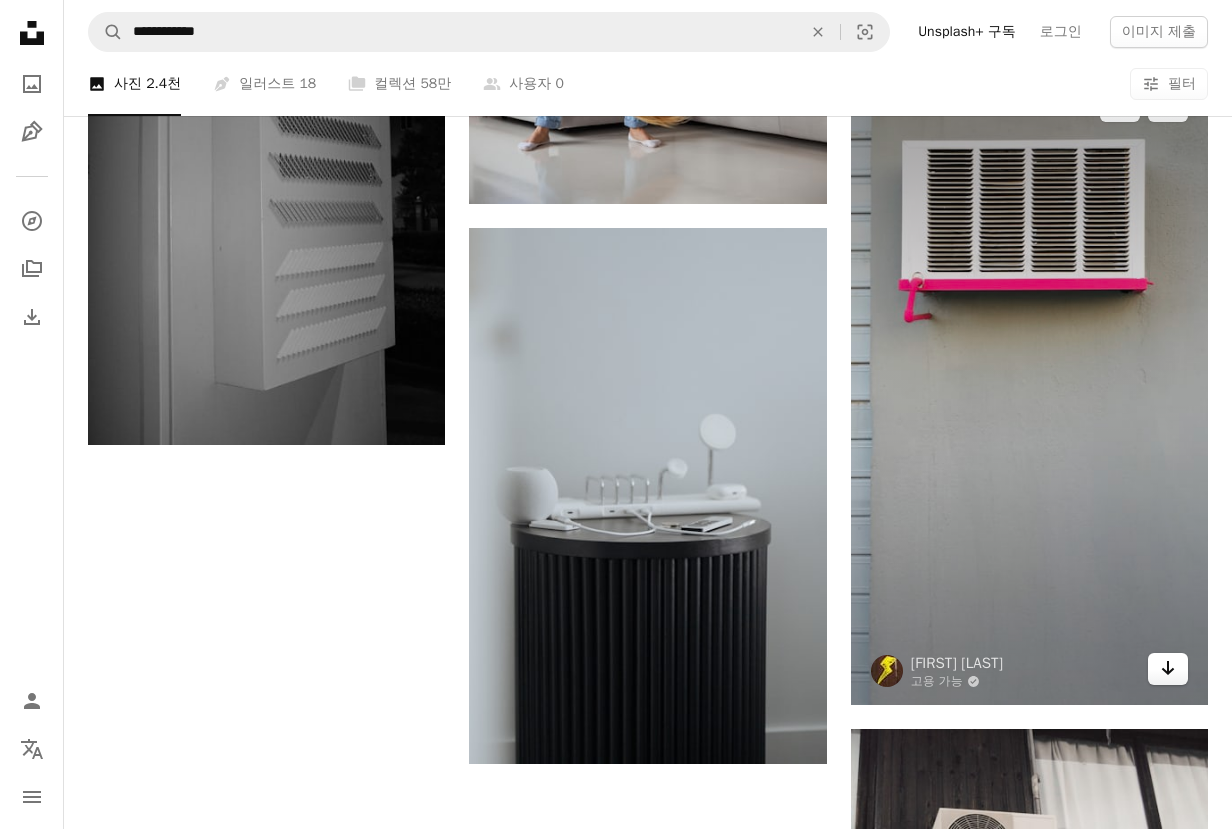 click on "Arrow pointing down" at bounding box center (1168, 669) 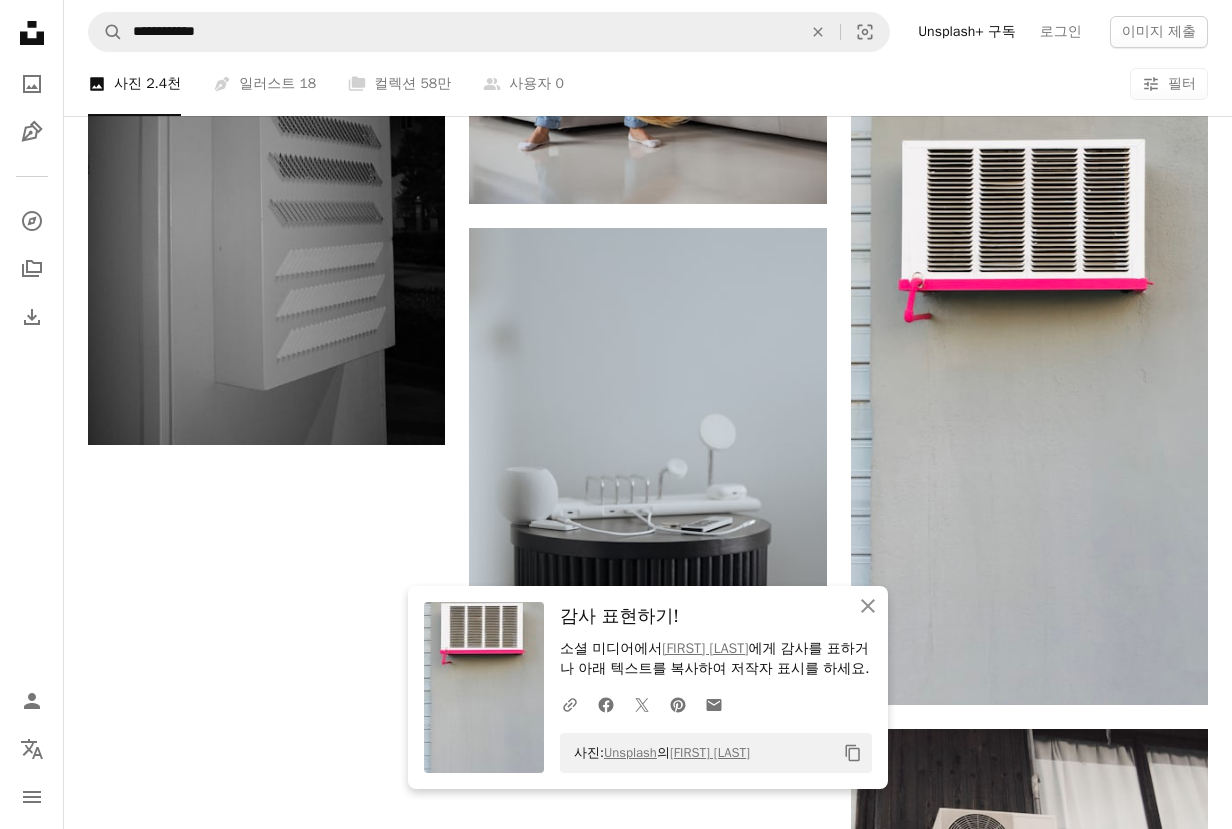click on "Plus sign for Unsplash+ A heart A plus sign Yevhenii Deshko Unsplash+ 용 A lock 다운로드 A heart A plus sign helēna rause stibe 고용 가능 A checkmark inside of a circle Arrow pointing down Plus sign for Unsplash+ A heart A plus sign Getty Images Unsplash+ 용 A lock 다운로드 A heart A plus sign Bansah Photography 고용 가능 A checkmark inside of a circle Arrow pointing down A heart A plus sign Simona Sergi 고용 가능 A checkmark inside of a circle Arrow pointing down A heart A plus sign - Kenny Arrow pointing down A heart A plus sign DACHENGZI LIANG Arrow pointing down A heart A plus sign Zaky Sigit Arrow pointing down A heart A plus sign Sable Flow Arrow pointing down A heart A plus sign Peter Zhang Arrow pointing down A heart A plus sign Sable Flow Arrow pointing down Plus sign for Unsplash+ A heart A plus sign Getty Images Unsplash+ 용 A lock 다운로드 A heart A plus sign Olivier Amyot 고용 가능 A checkmark inside of a circle Arrow pointing down Learn More A heart A plus sign" at bounding box center [648, -502] 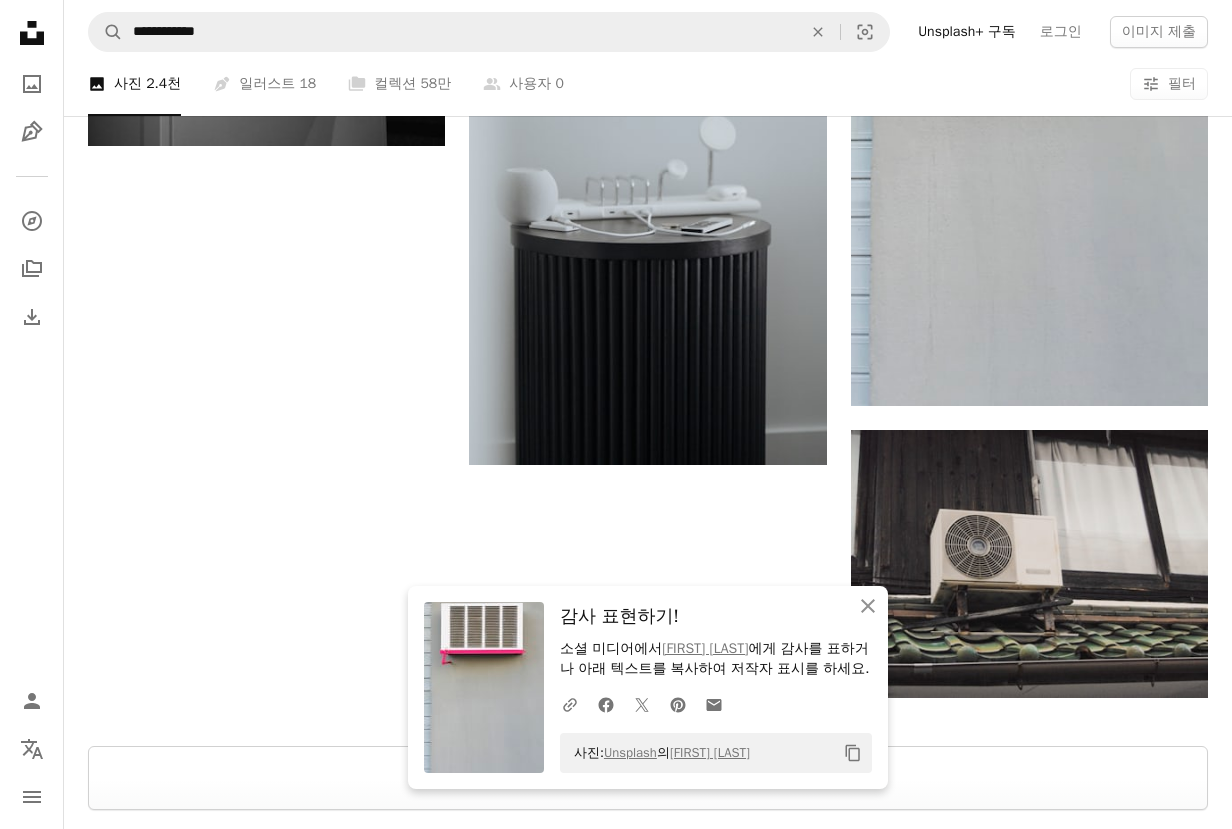 scroll, scrollTop: 2800, scrollLeft: 0, axis: vertical 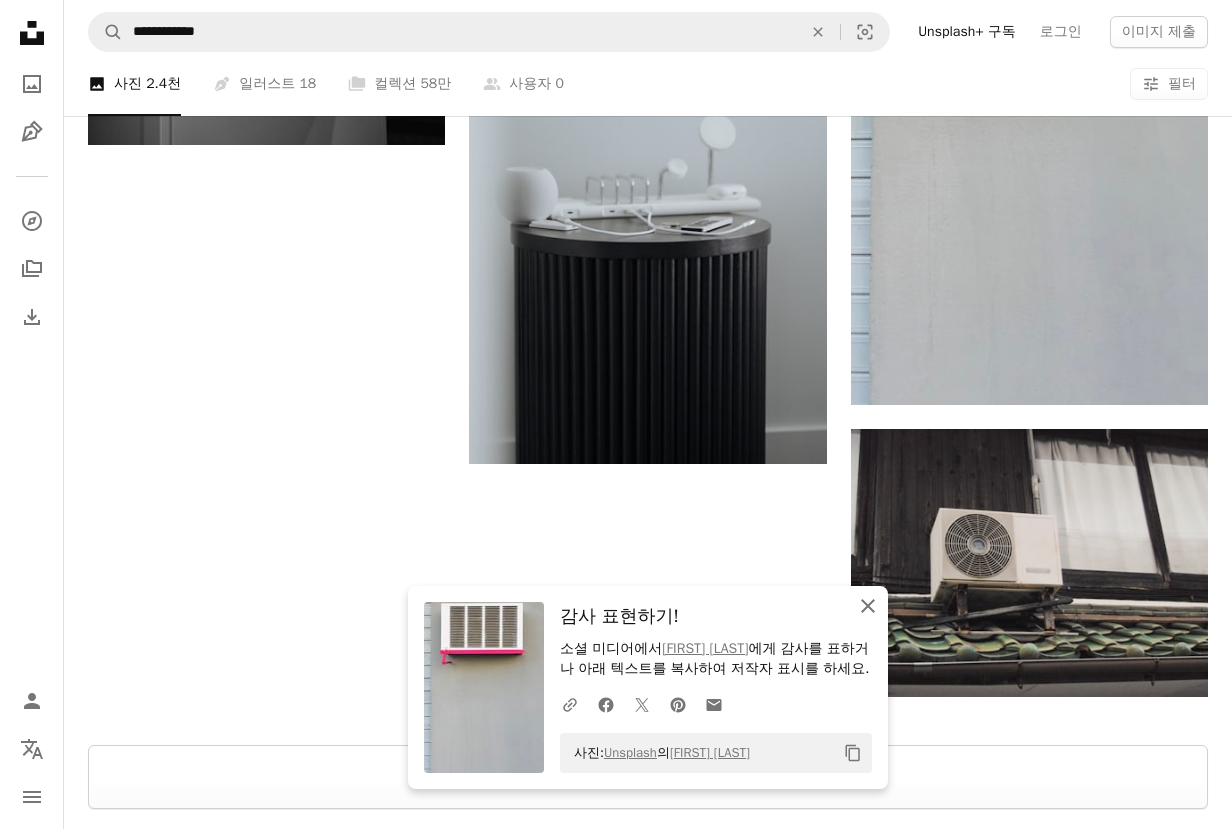 click on "An X shape" 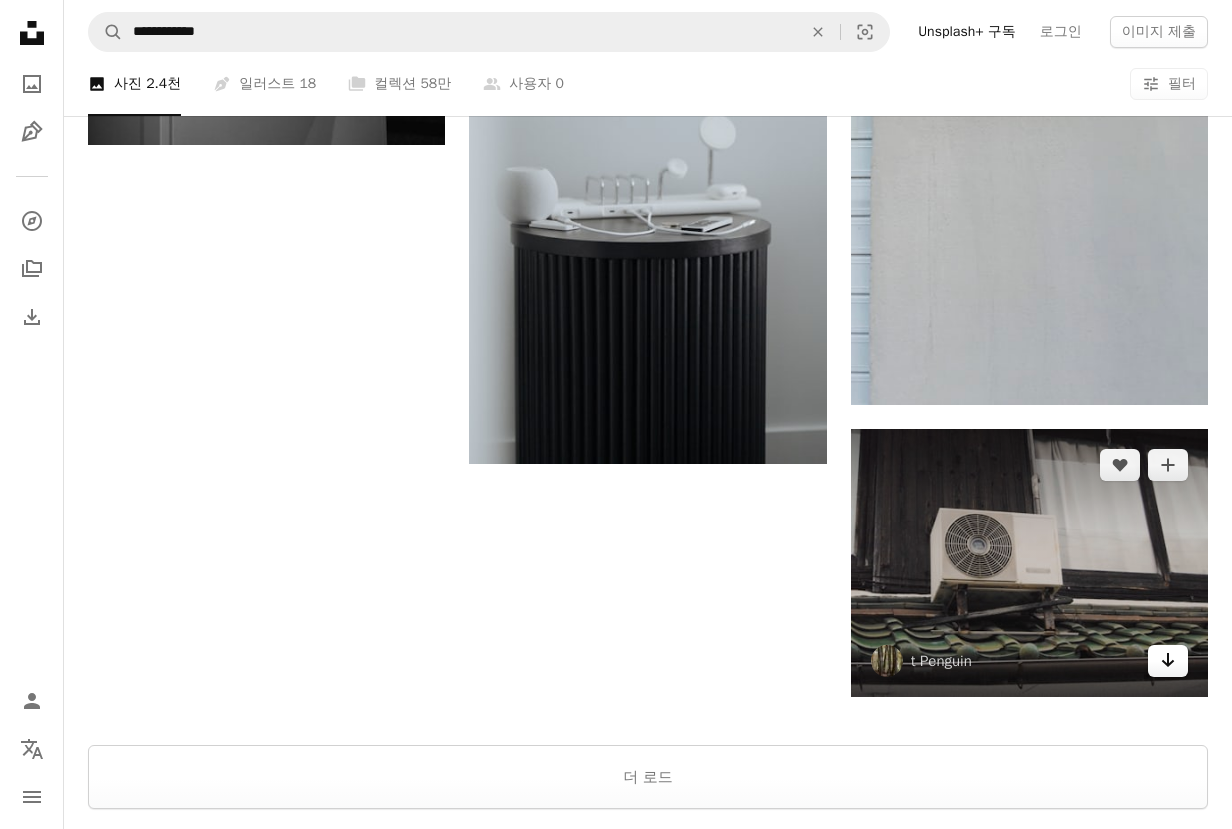 click on "Arrow pointing down" at bounding box center [1168, 661] 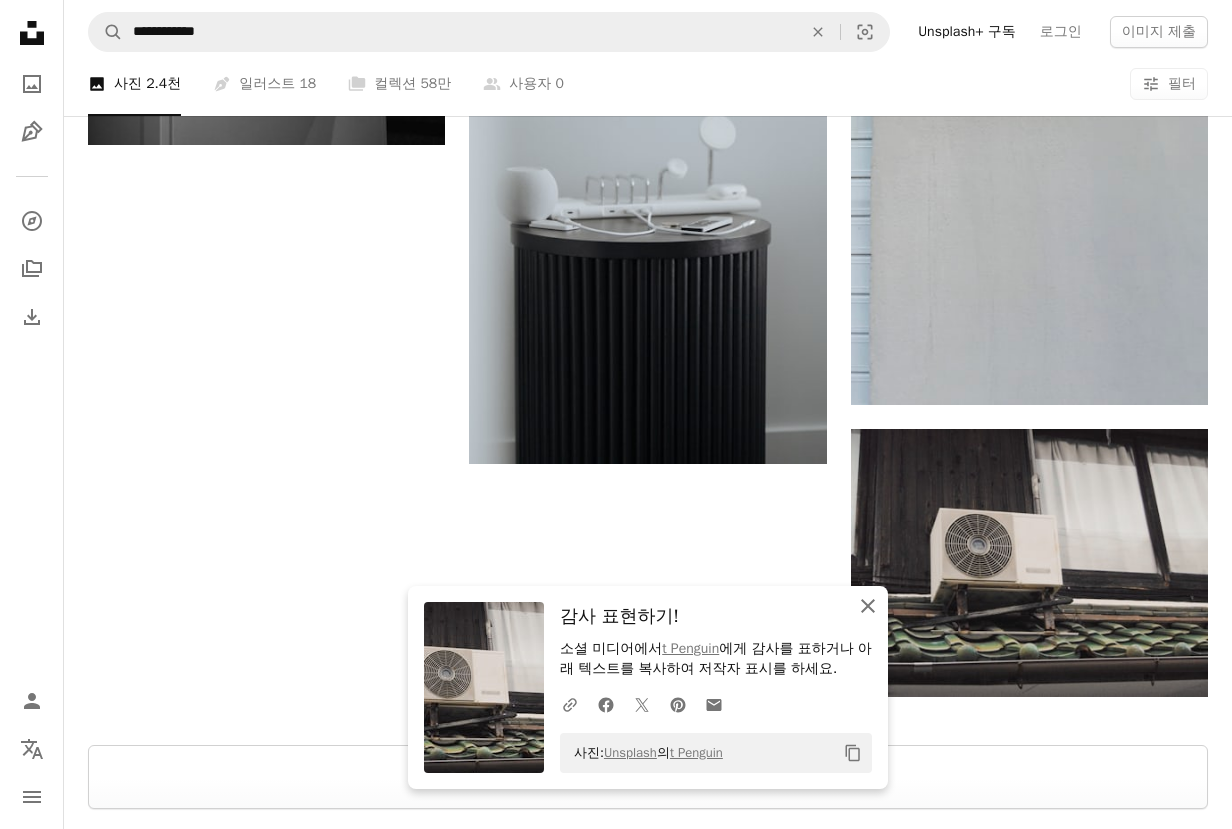 click on "An X shape" 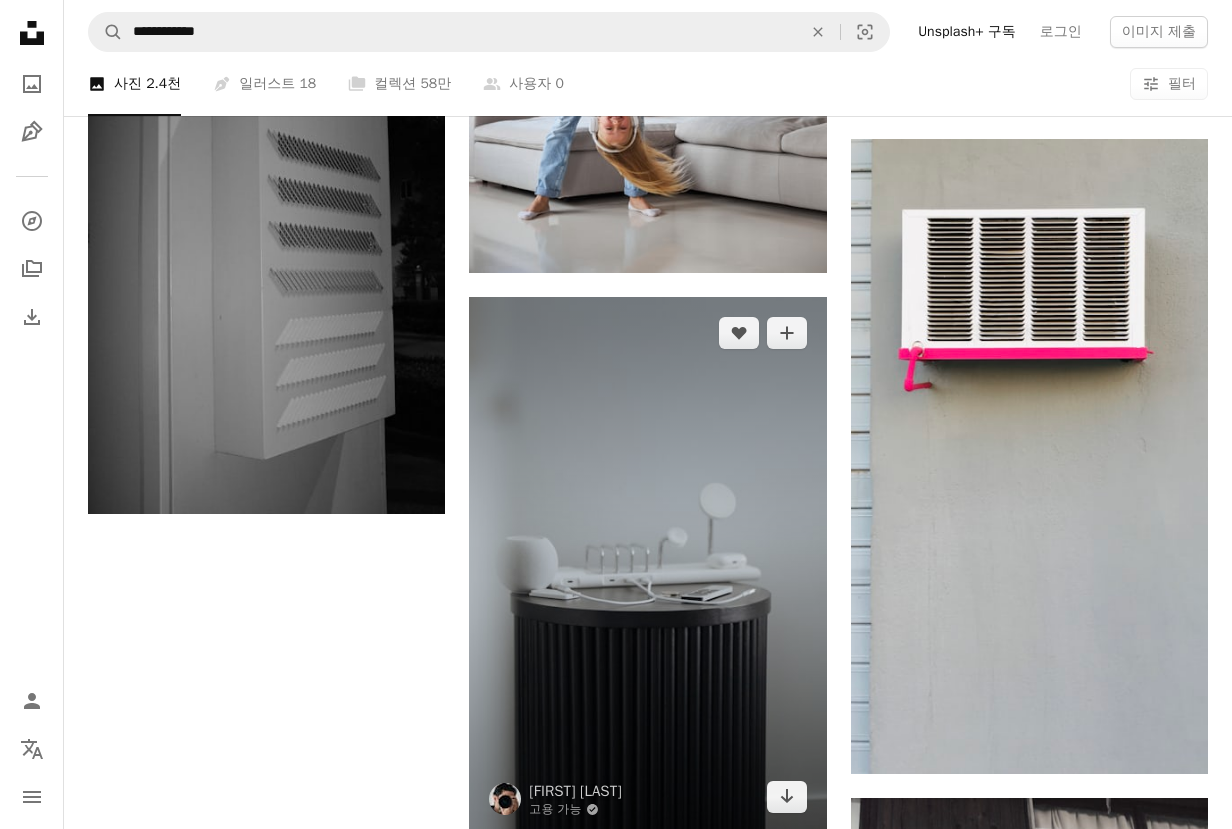 scroll, scrollTop: 2300, scrollLeft: 0, axis: vertical 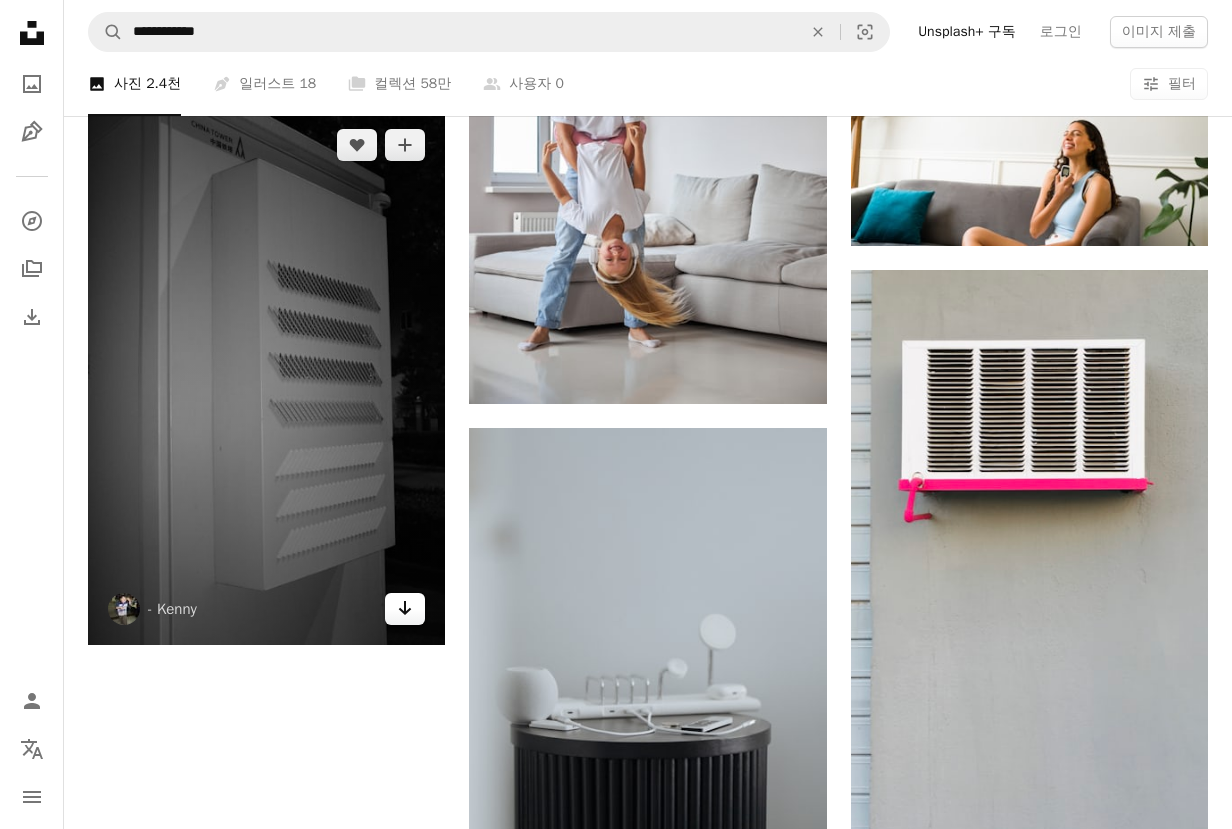 click on "Arrow pointing down" 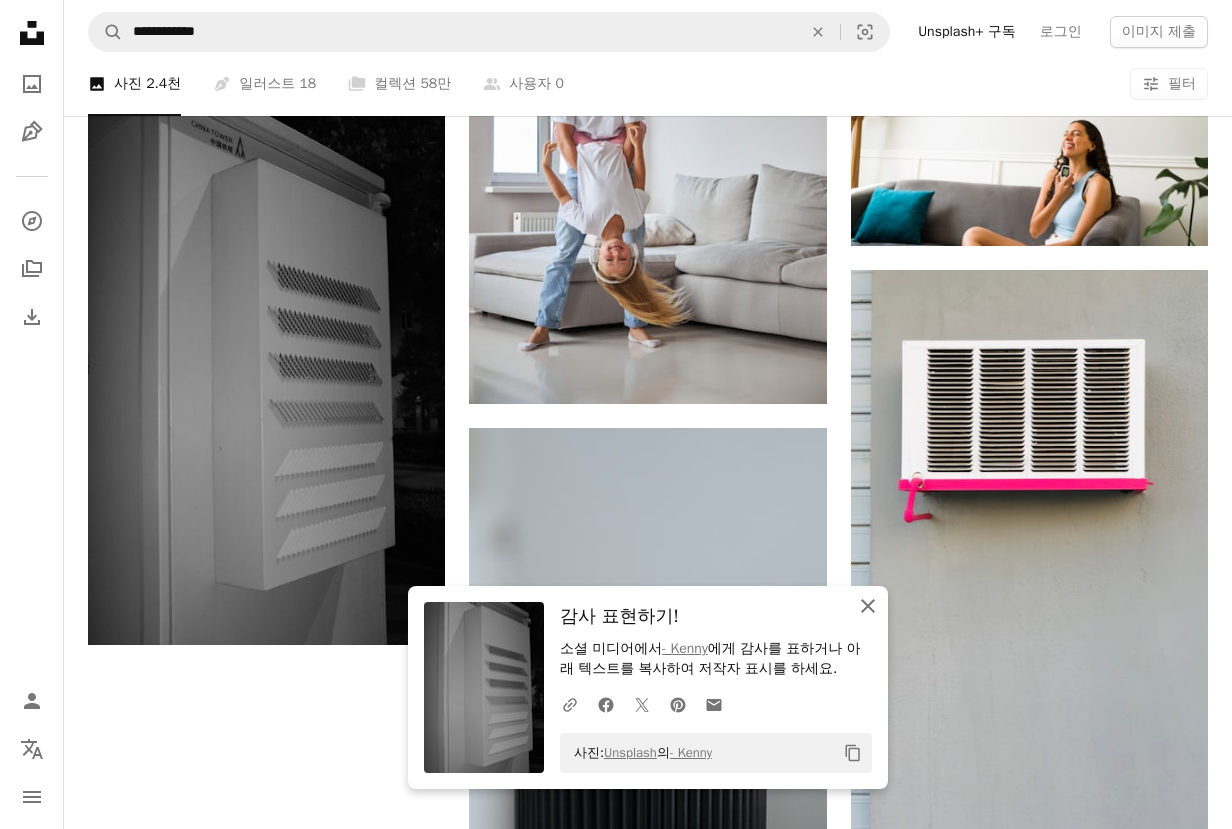 click 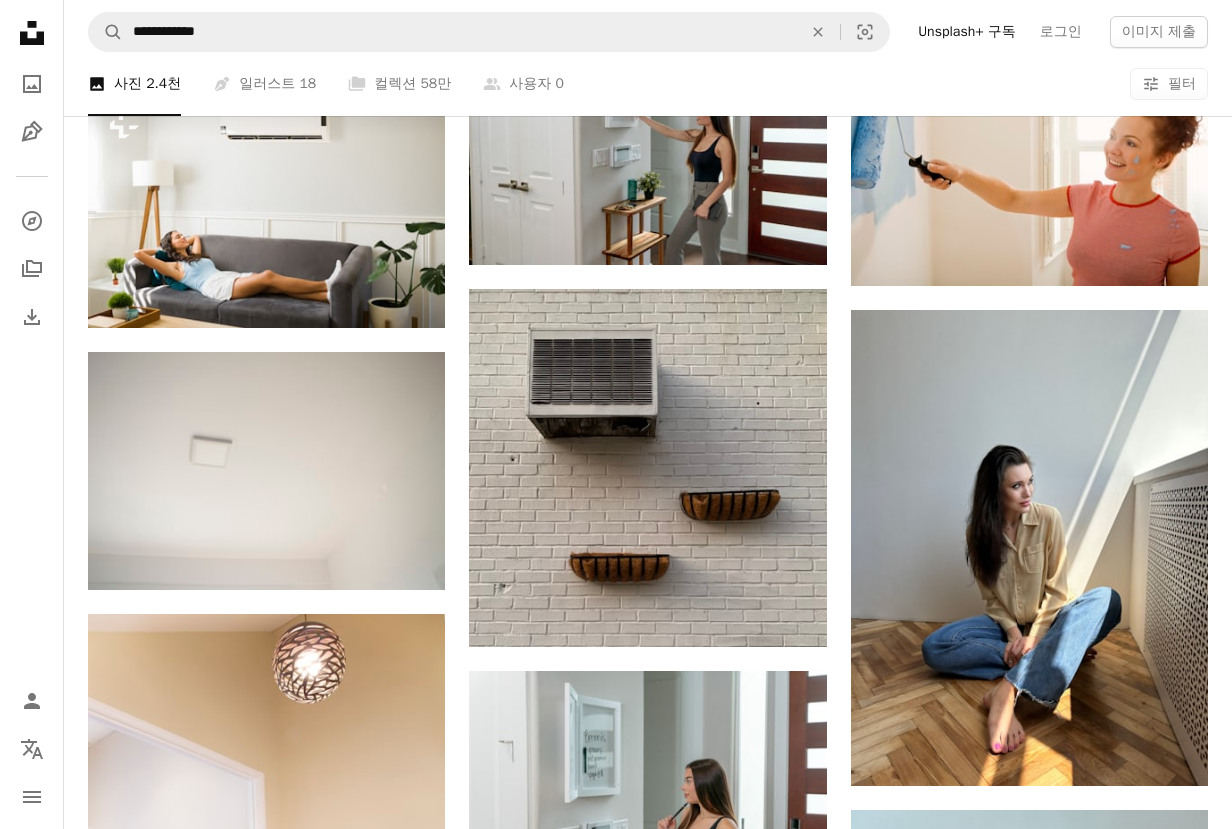 scroll, scrollTop: 1200, scrollLeft: 0, axis: vertical 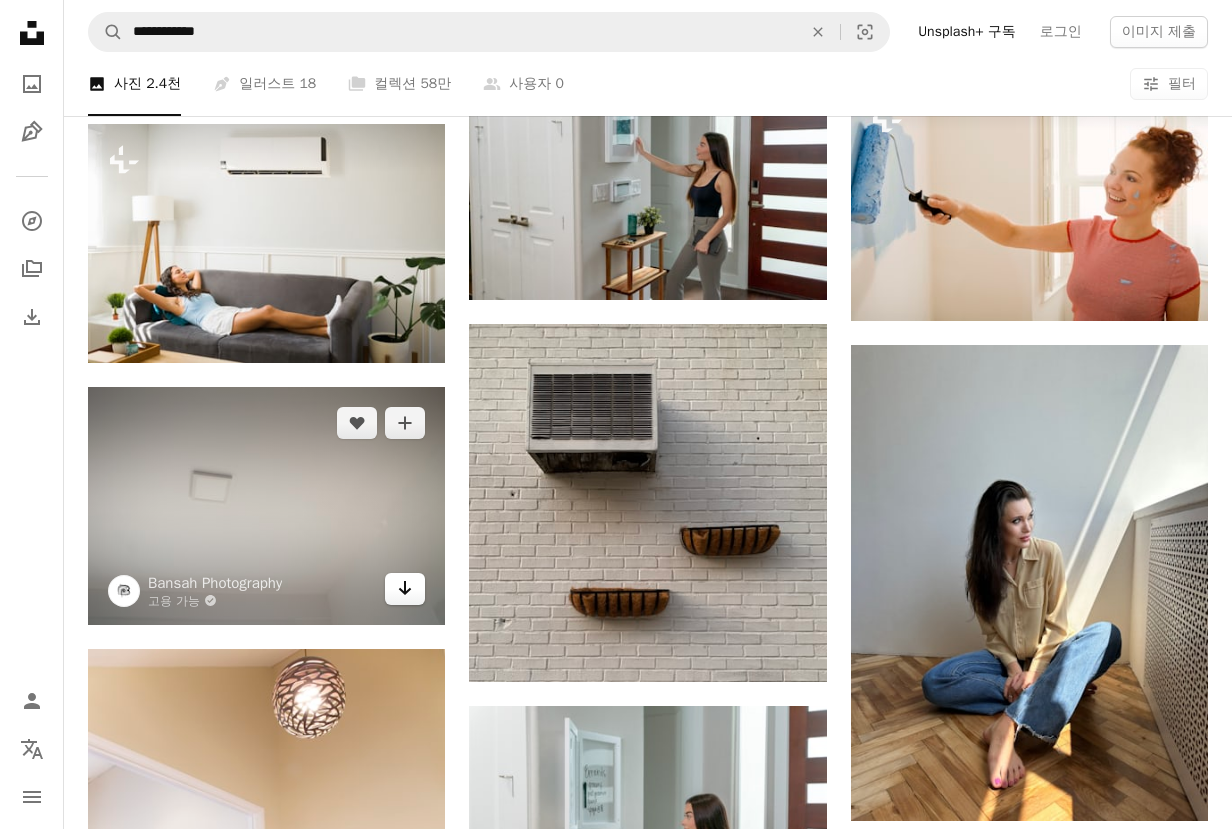 click on "Arrow pointing down" 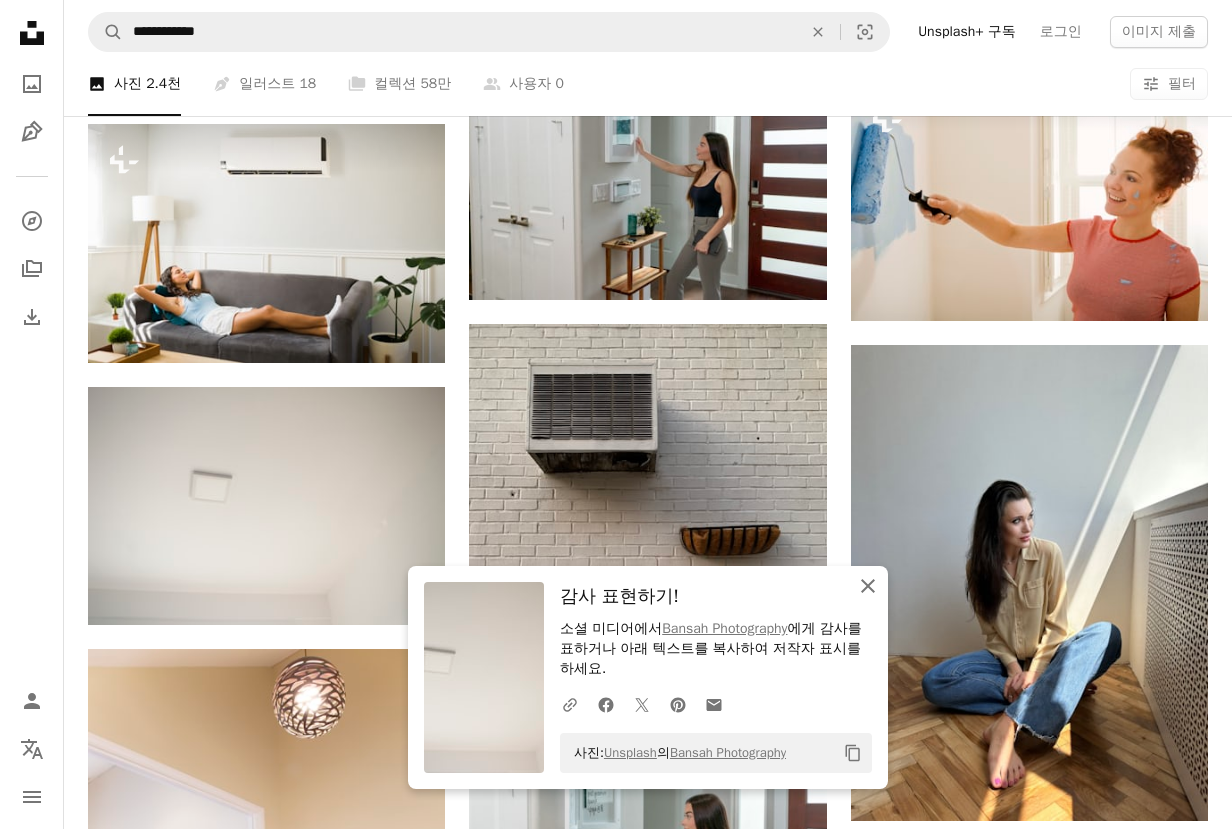 click on "An X shape" 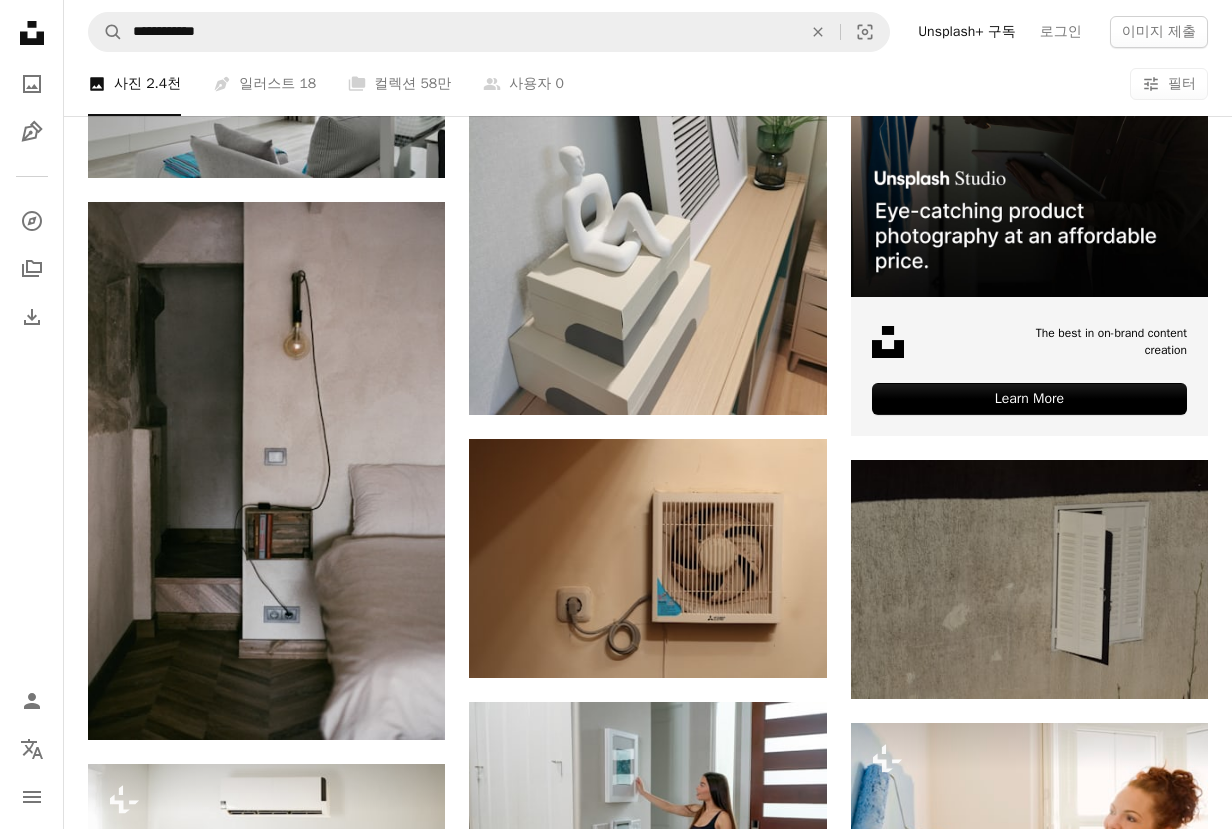scroll, scrollTop: 500, scrollLeft: 0, axis: vertical 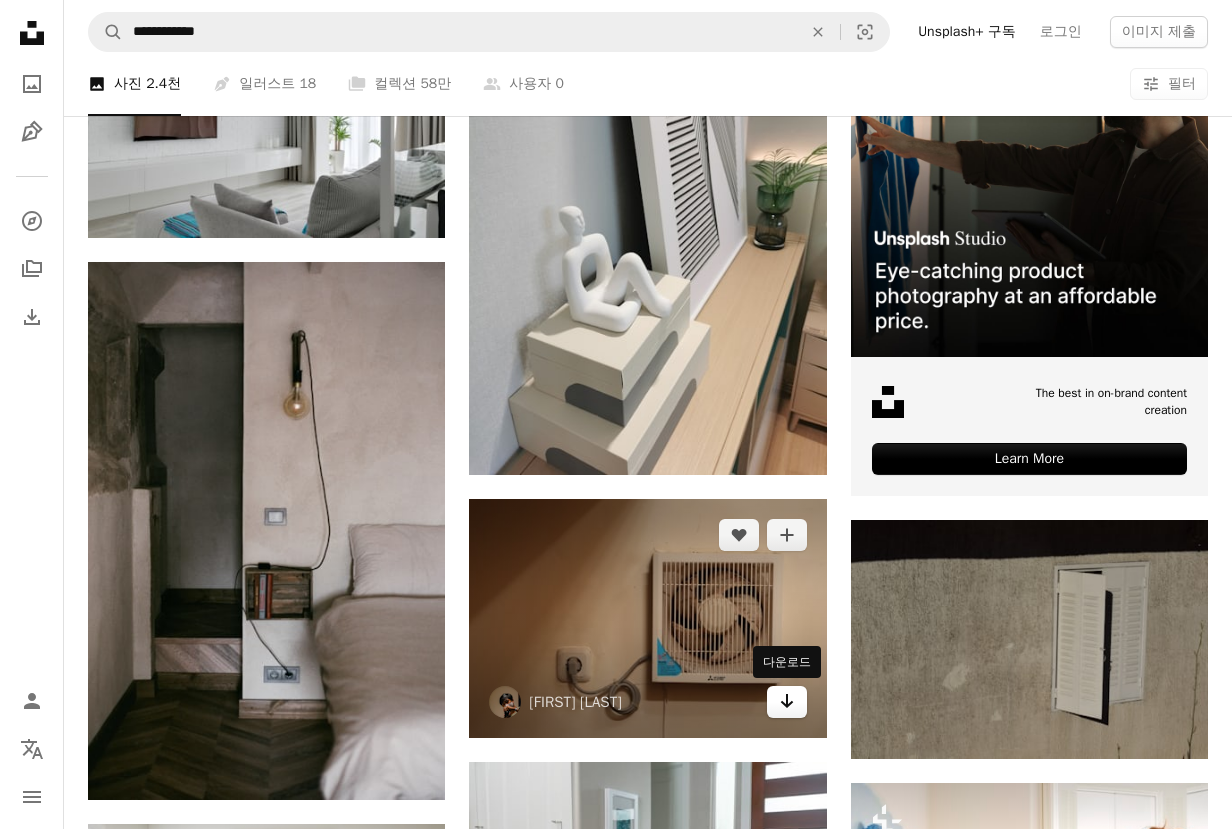 click 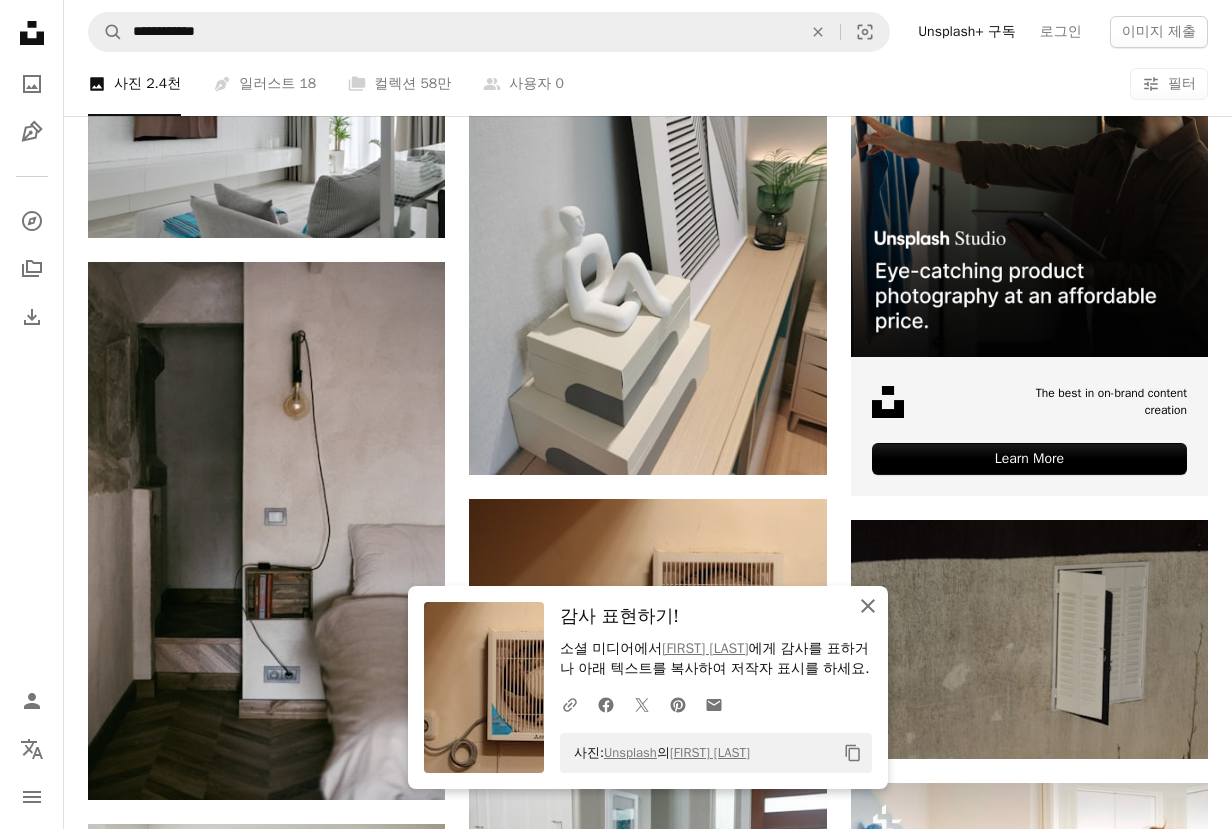 click 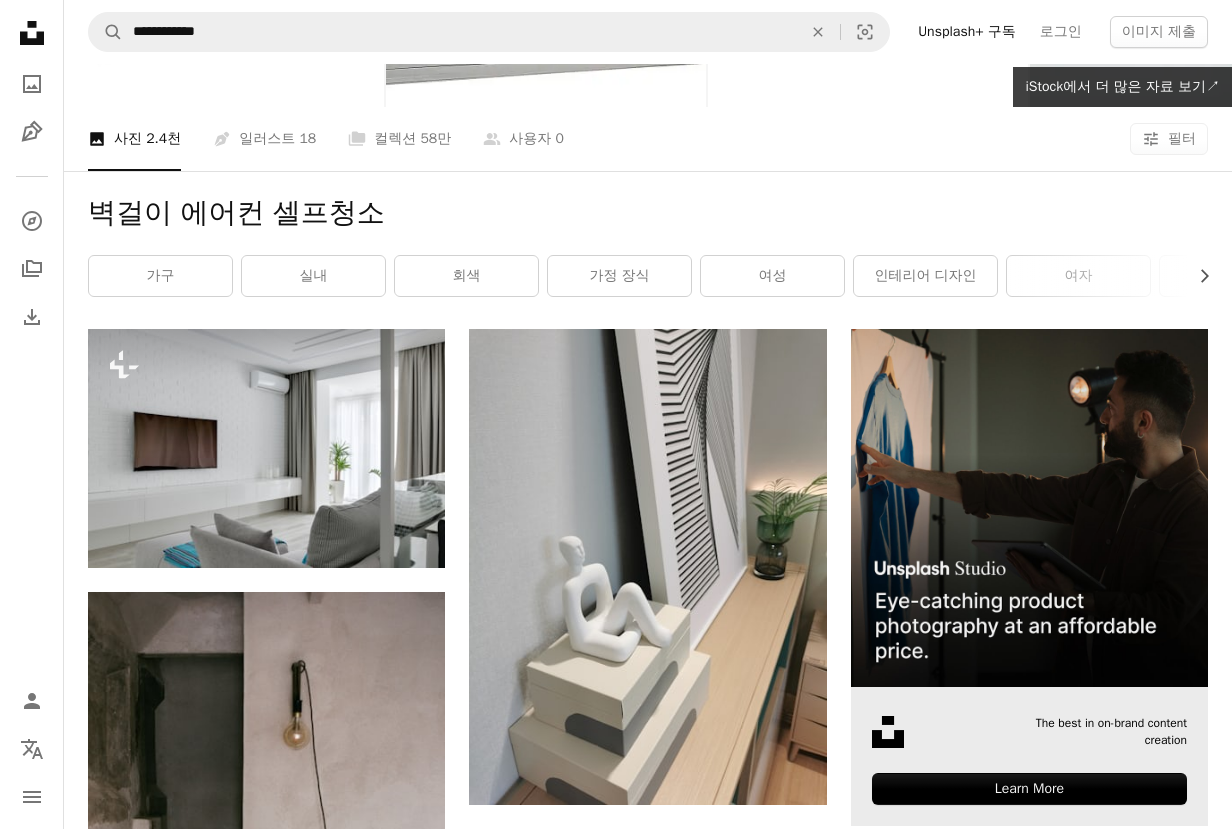 scroll, scrollTop: 200, scrollLeft: 0, axis: vertical 